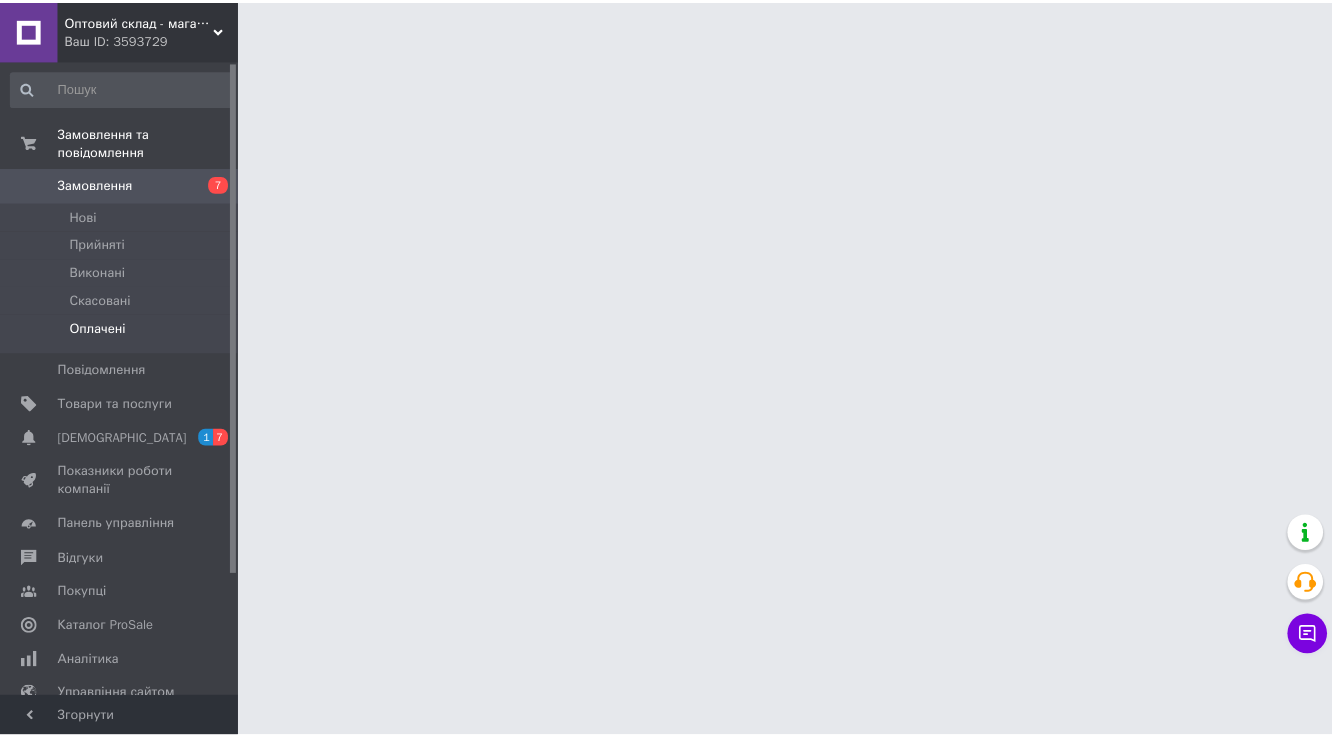 scroll, scrollTop: 0, scrollLeft: 0, axis: both 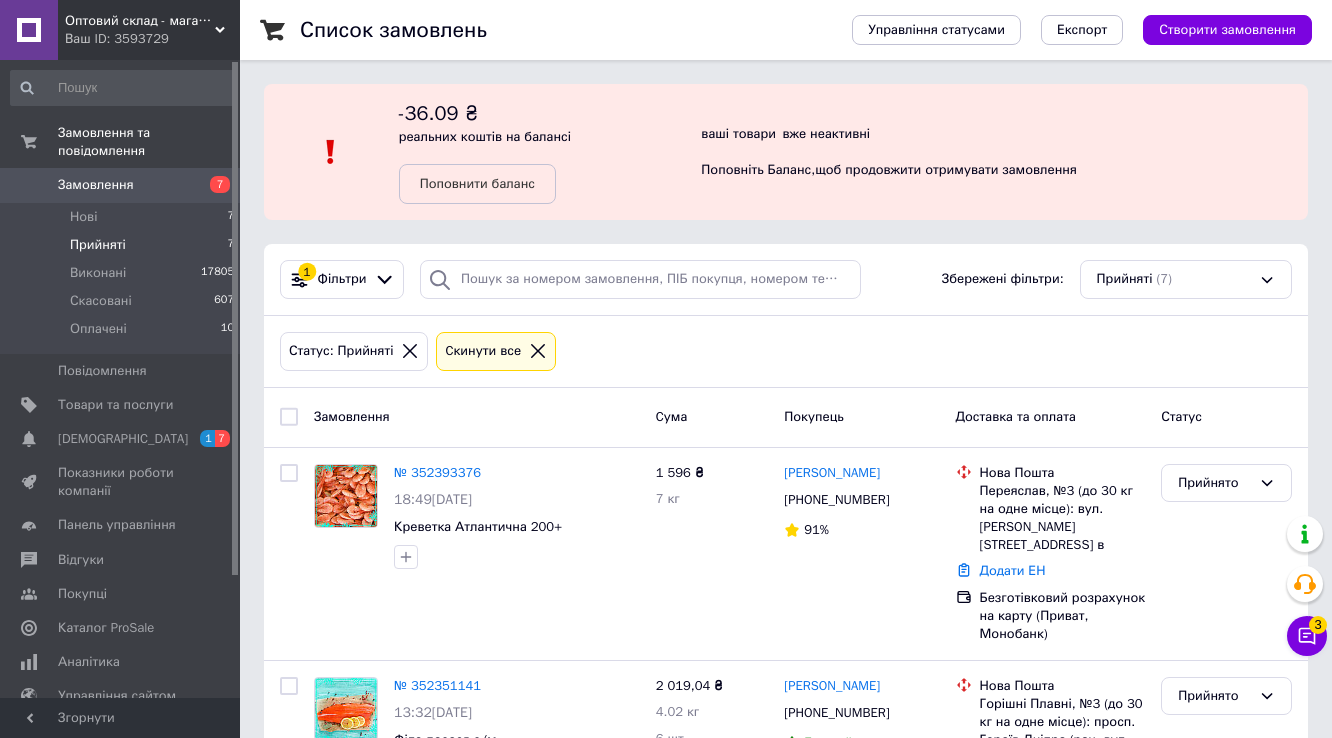 click on "Прийняті" at bounding box center (98, 245) 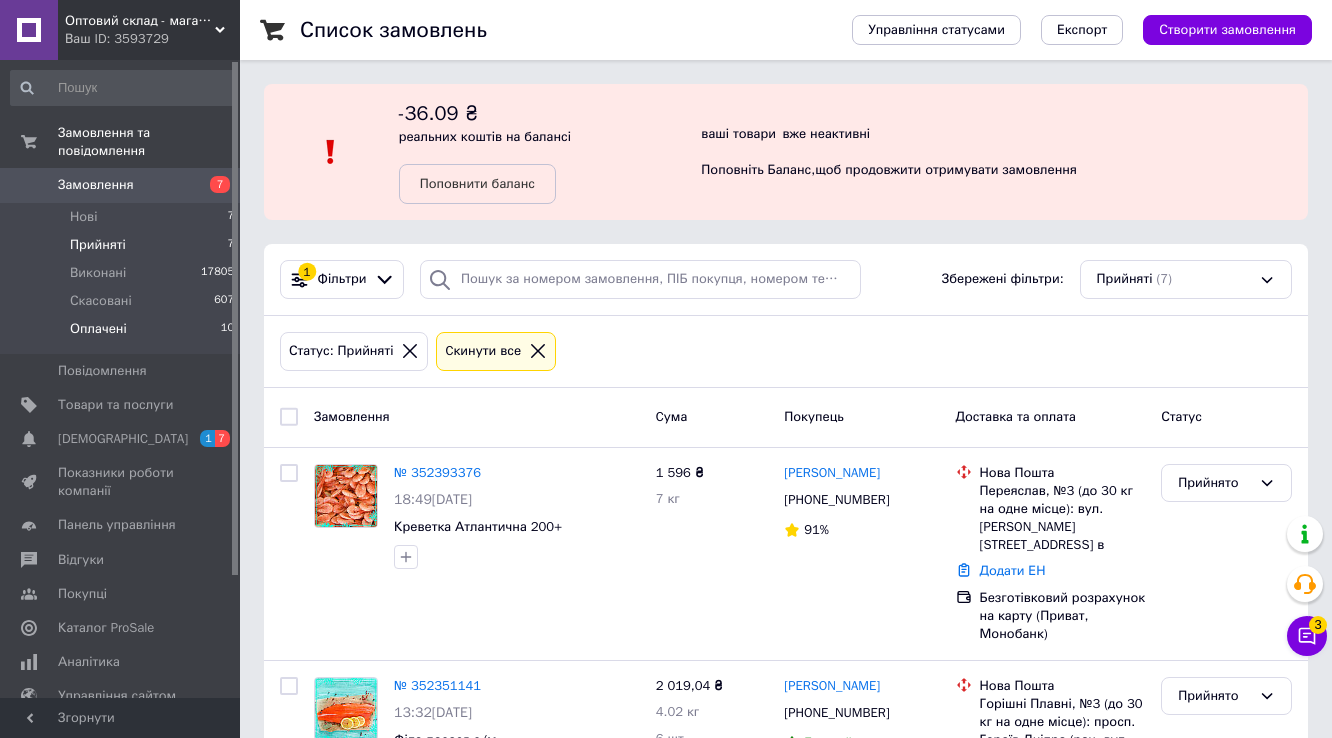 click on "Оплачені" at bounding box center (98, 329) 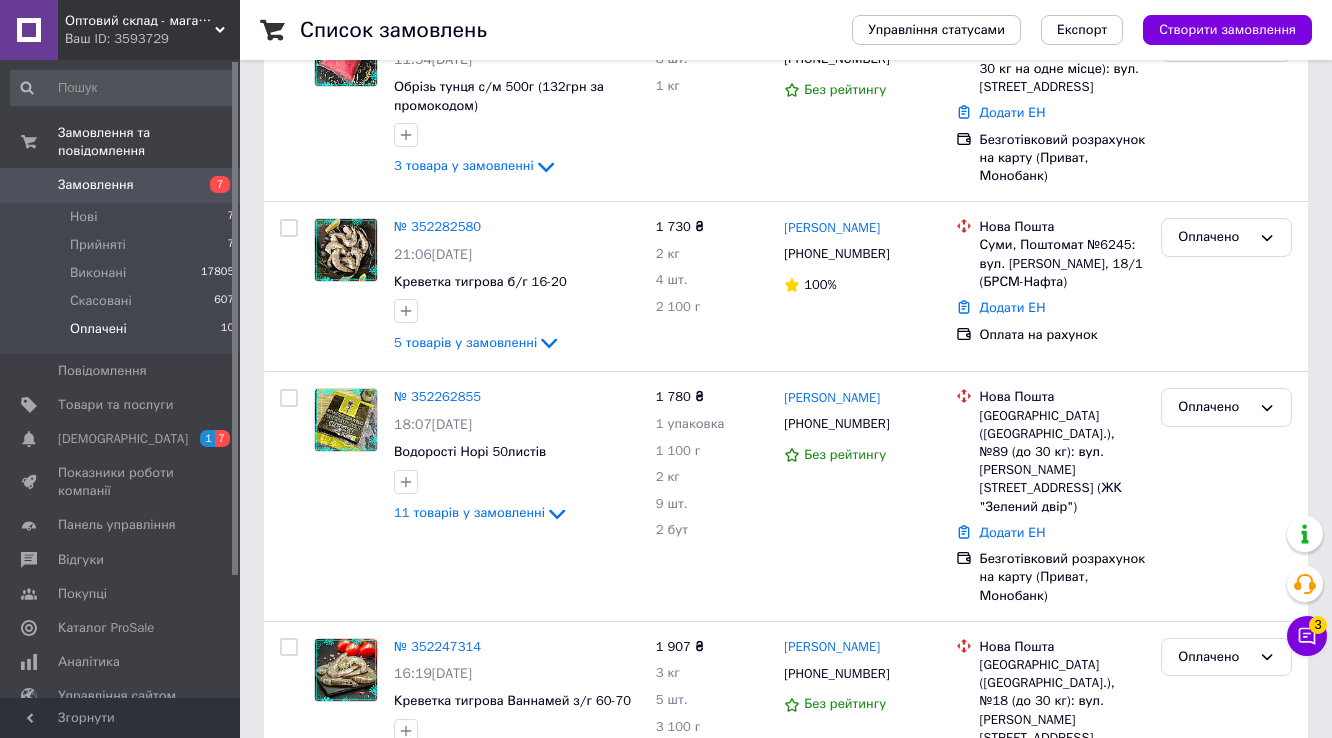 scroll, scrollTop: 1620, scrollLeft: 0, axis: vertical 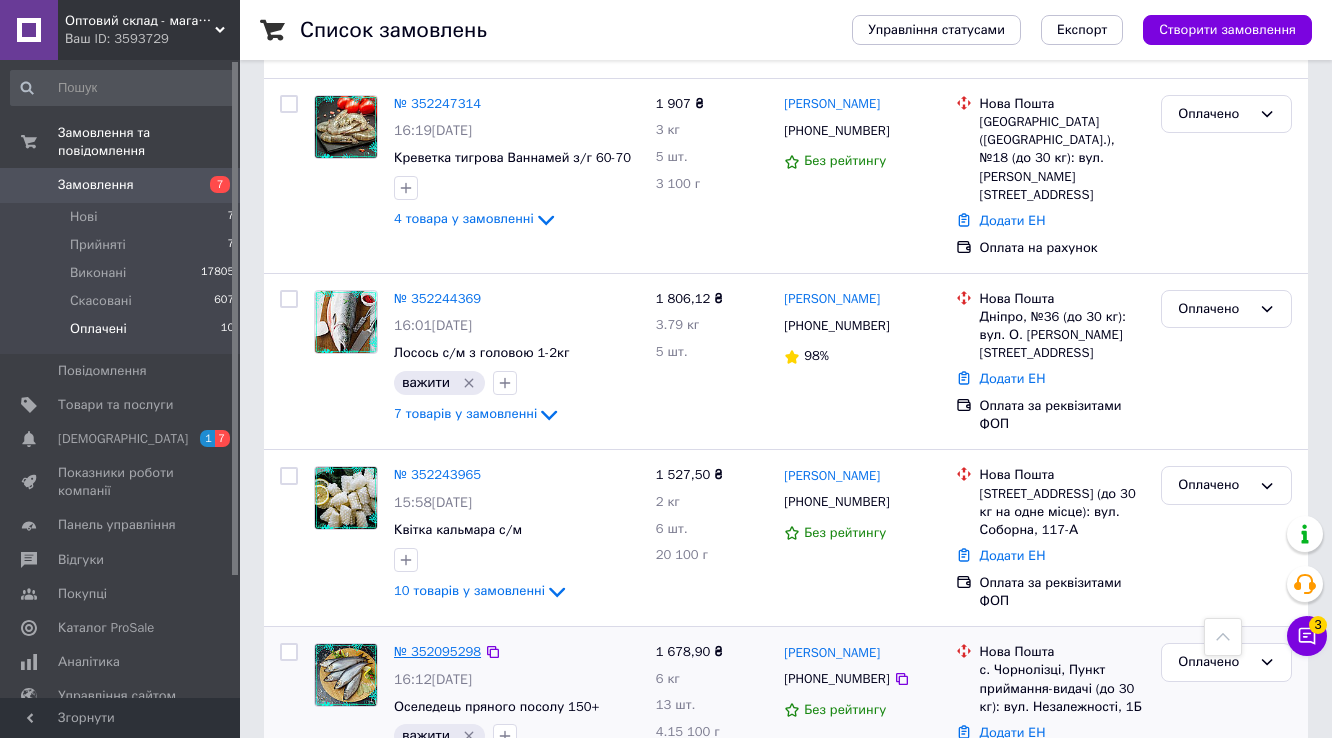 click on "№ 352095298" at bounding box center (437, 651) 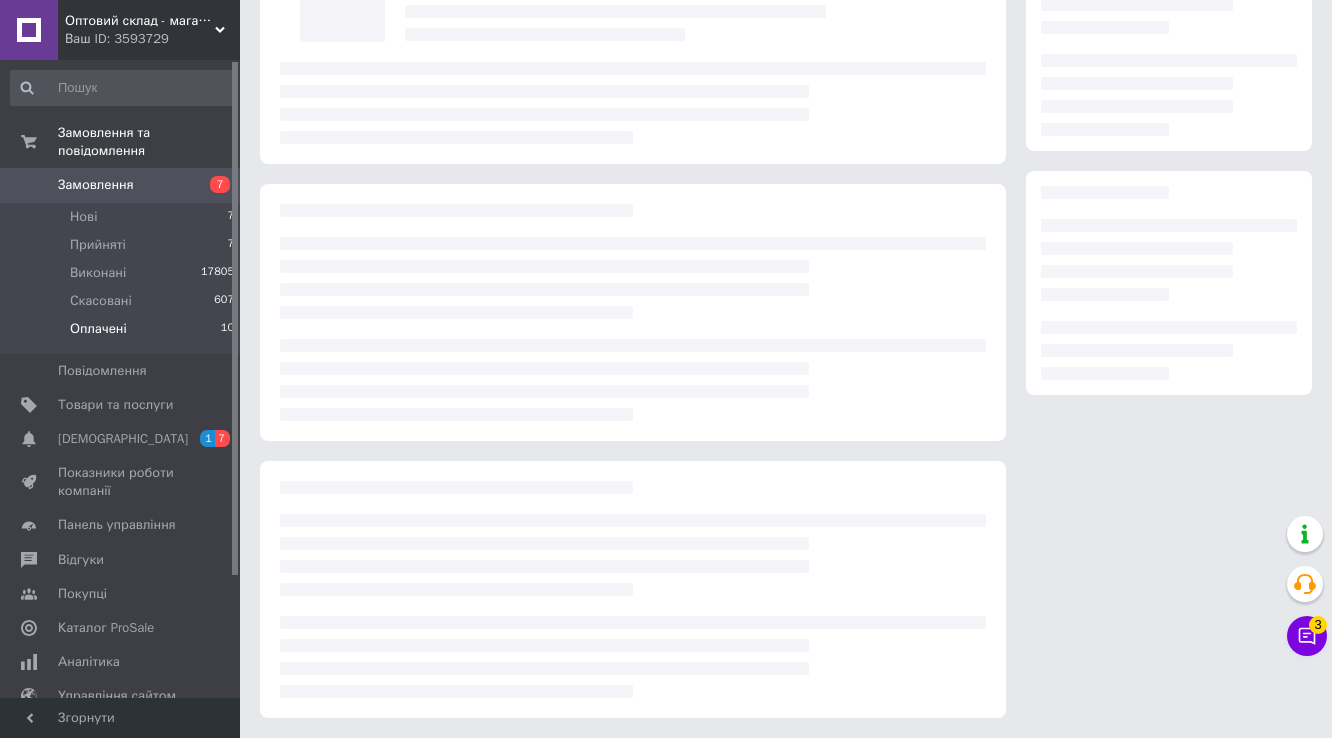 scroll, scrollTop: 0, scrollLeft: 0, axis: both 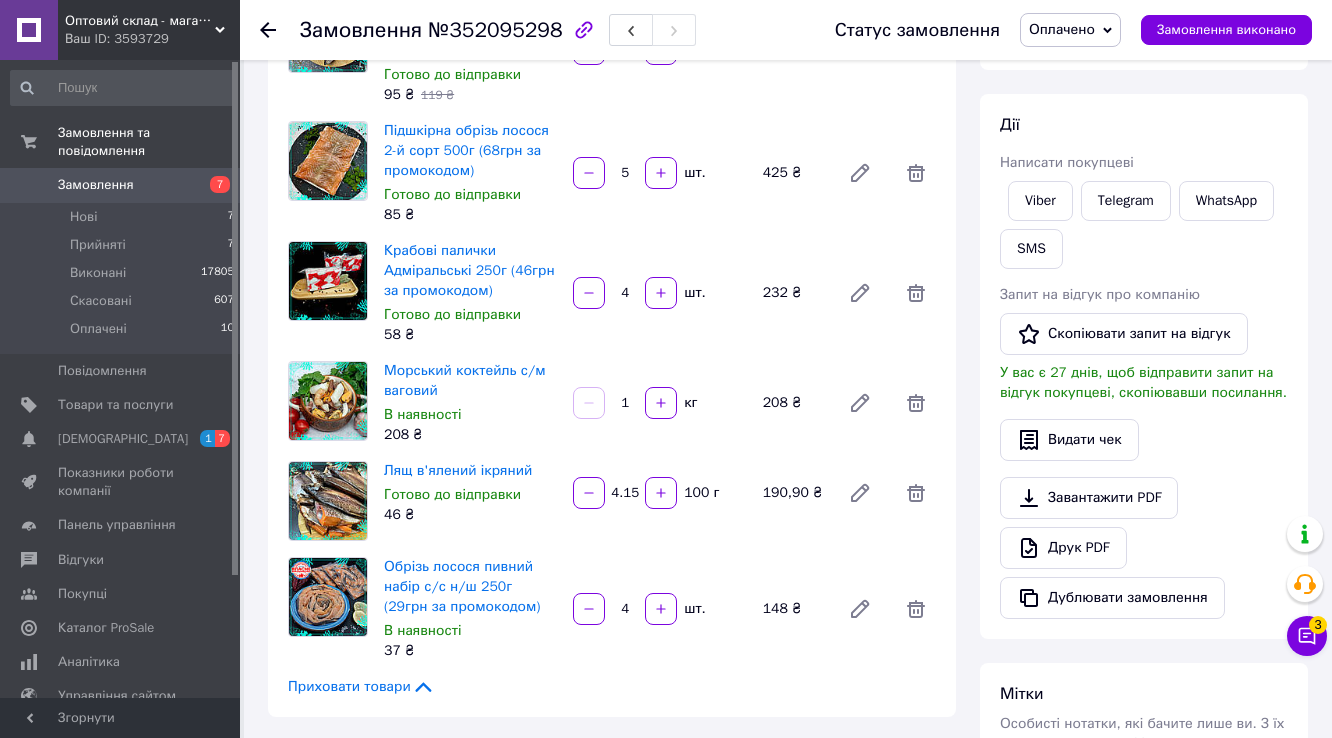 click 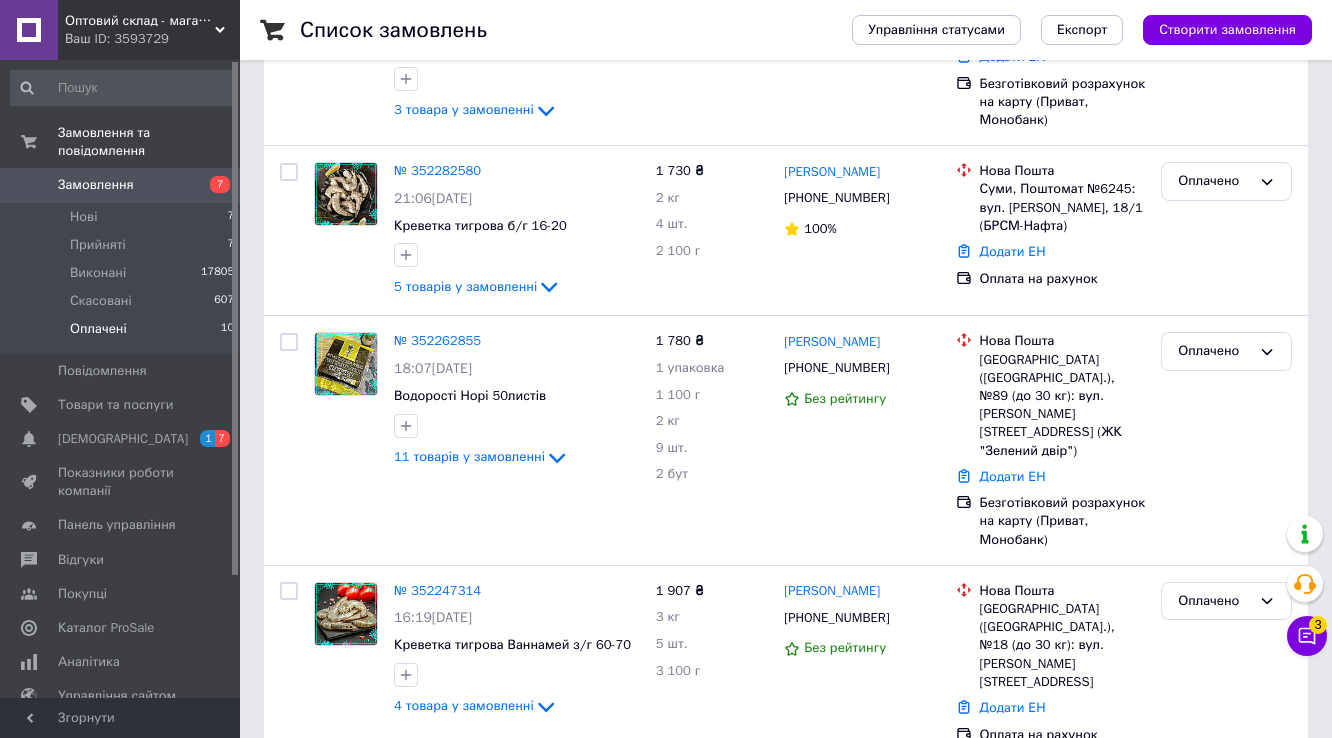 scroll, scrollTop: 1620, scrollLeft: 0, axis: vertical 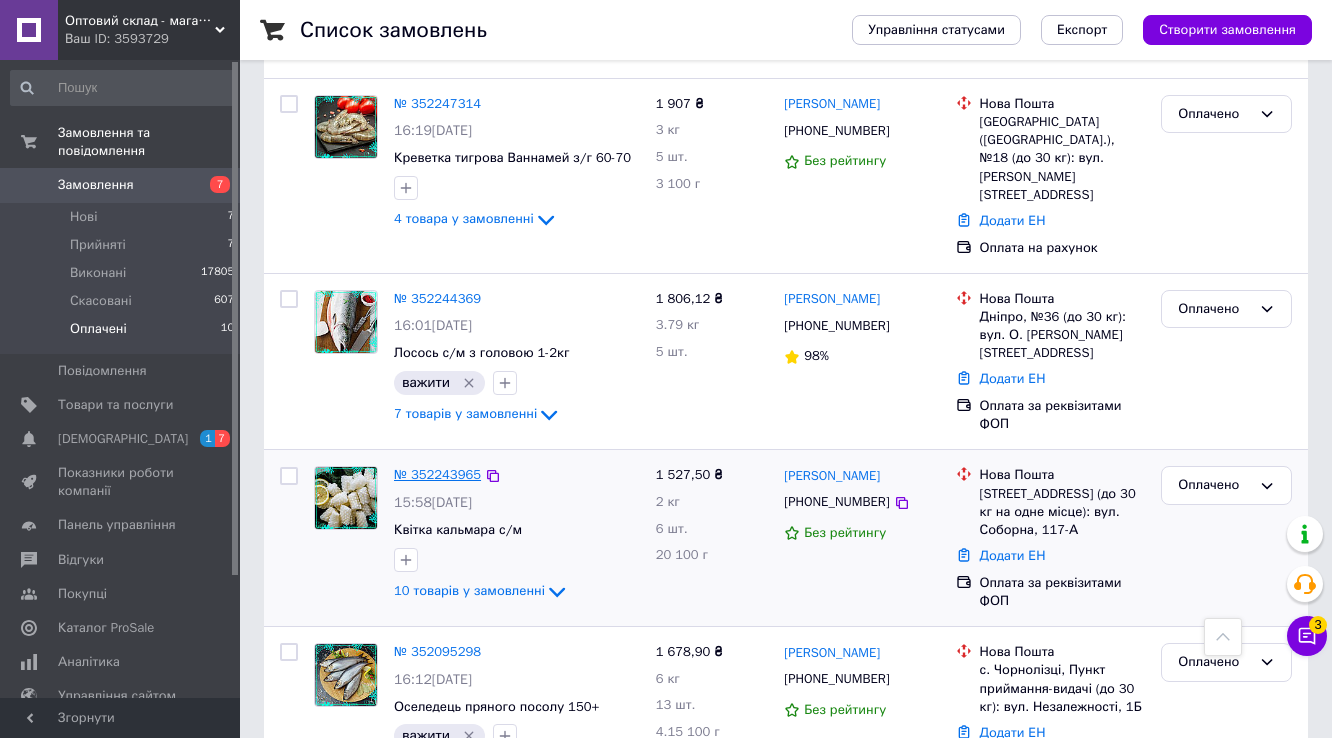 click on "№ 352243965" at bounding box center (437, 474) 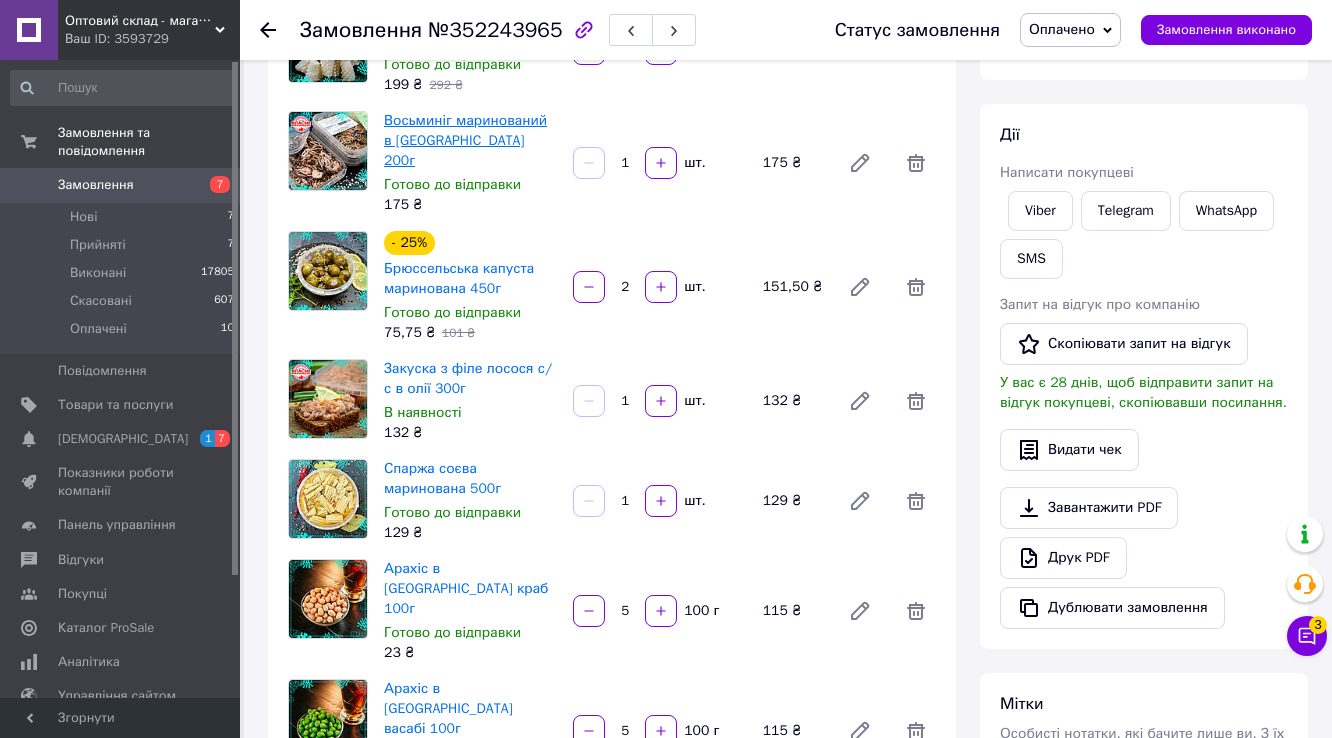scroll, scrollTop: 72, scrollLeft: 0, axis: vertical 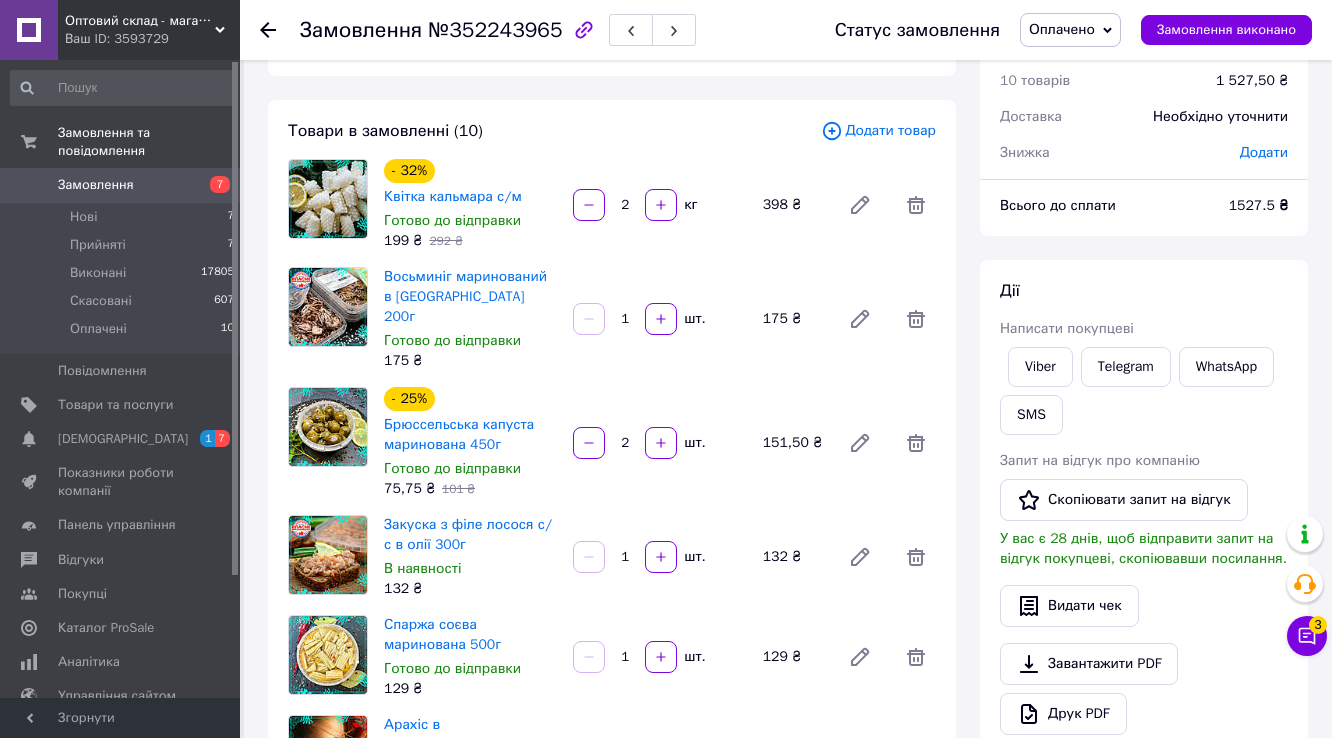 click 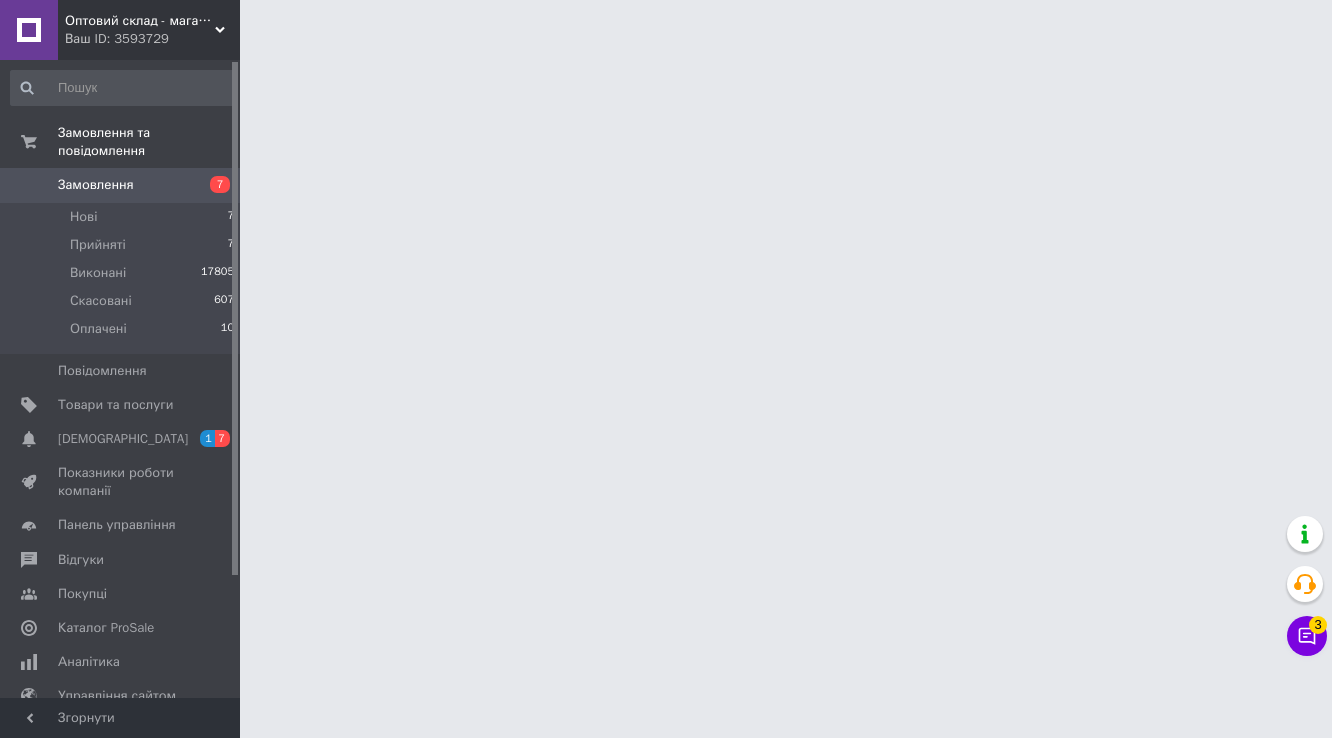 scroll, scrollTop: 0, scrollLeft: 0, axis: both 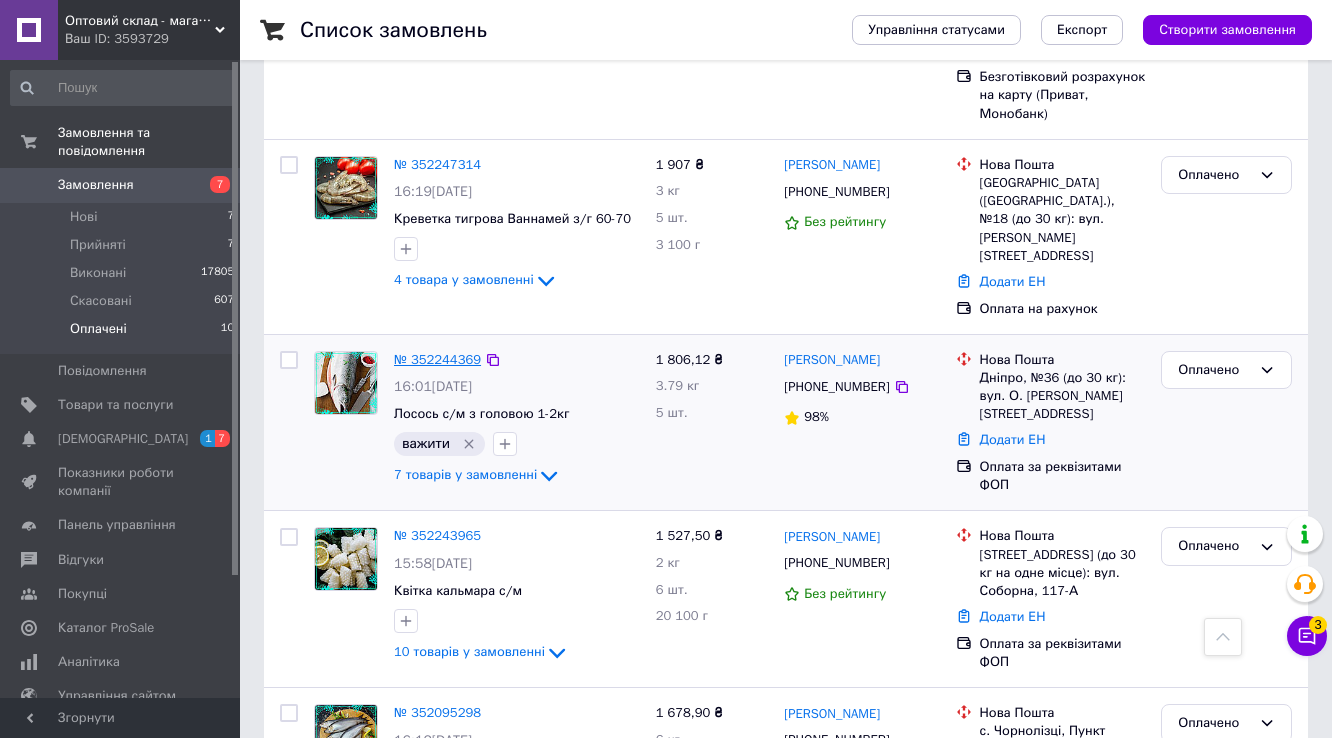 click on "№ 352244369" at bounding box center (437, 359) 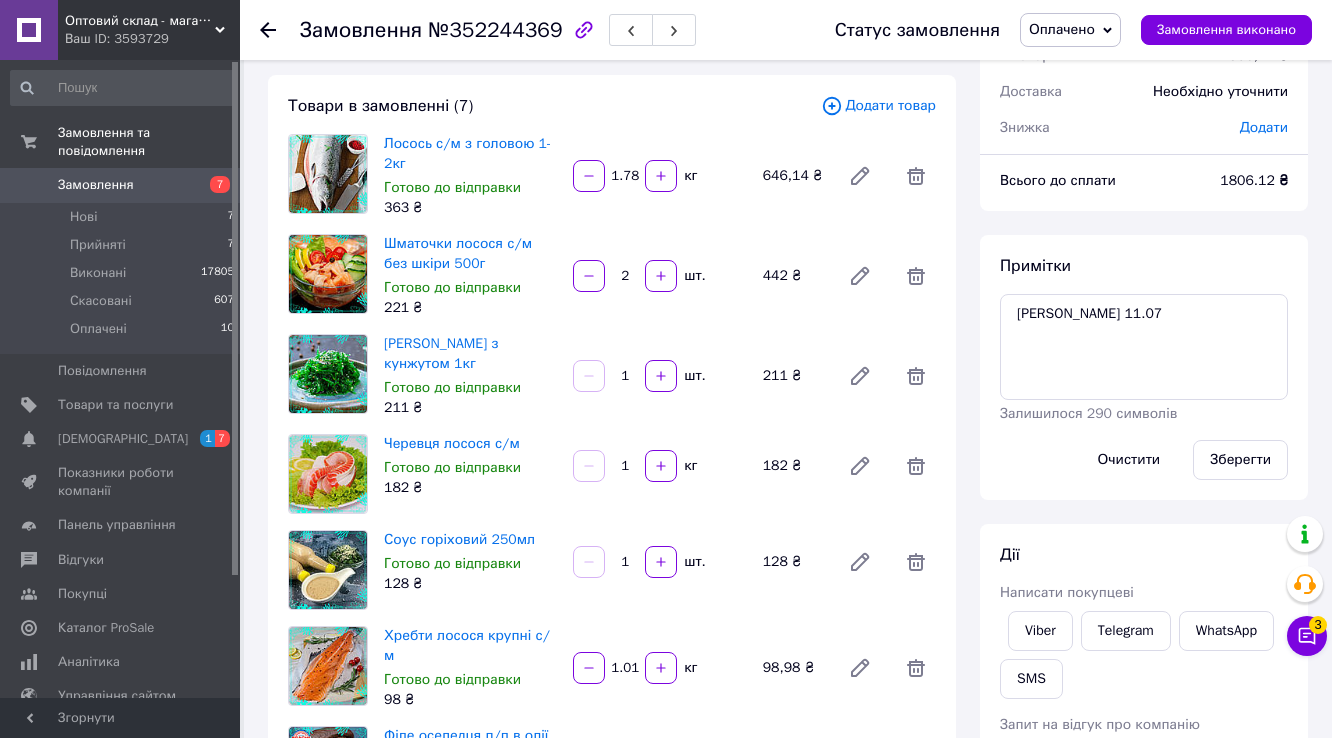 scroll, scrollTop: 78, scrollLeft: 0, axis: vertical 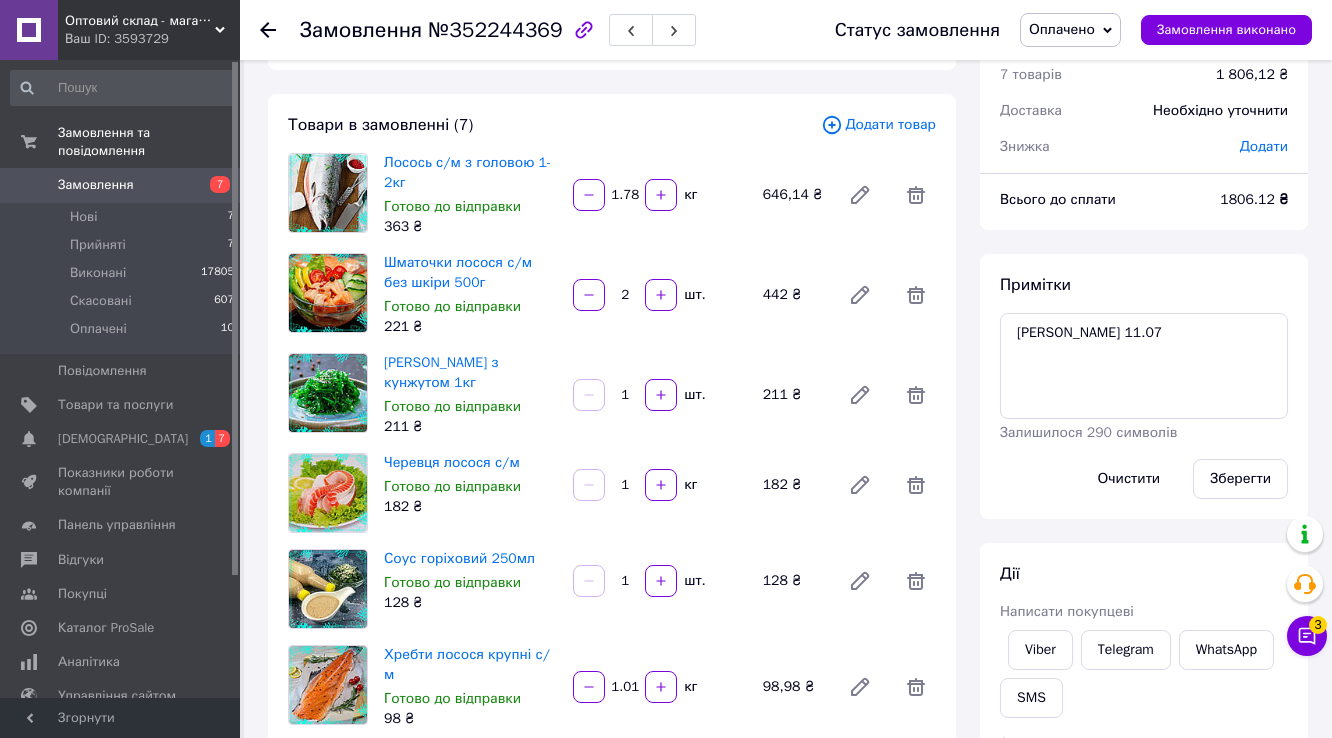 click 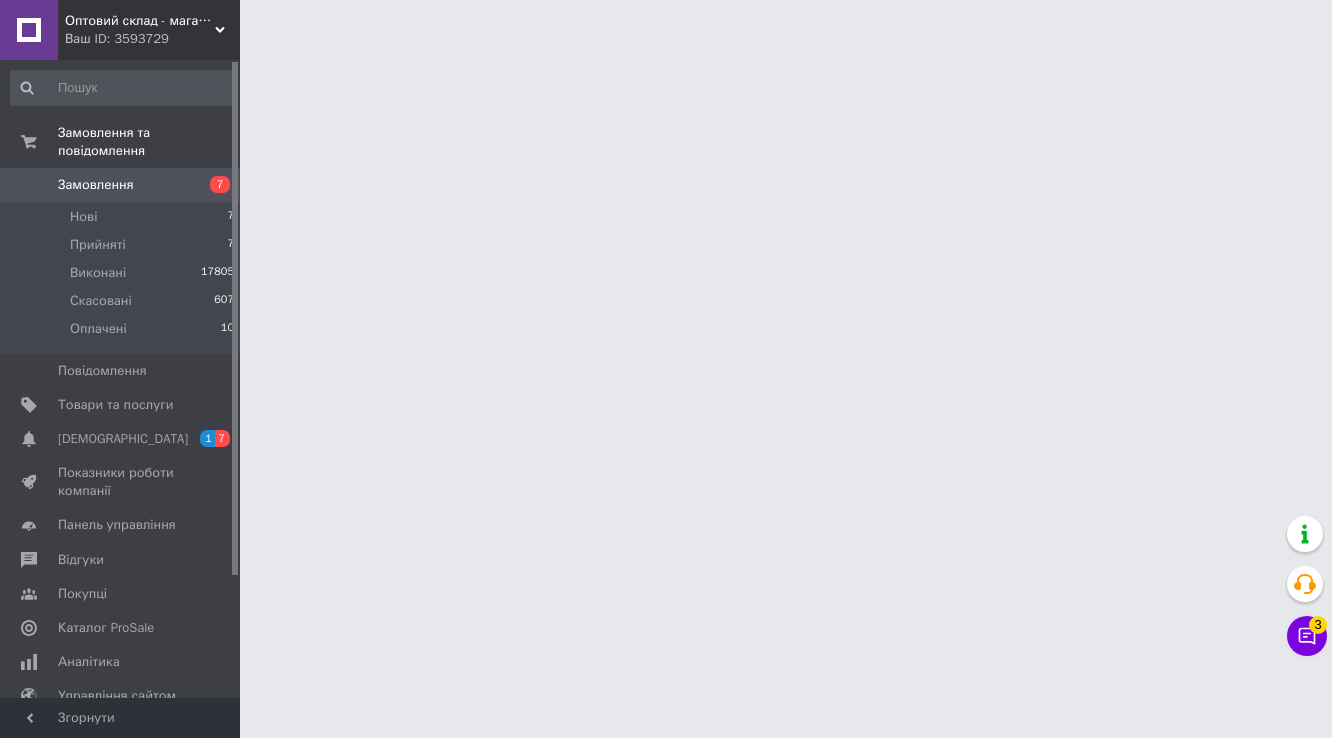 scroll, scrollTop: 0, scrollLeft: 0, axis: both 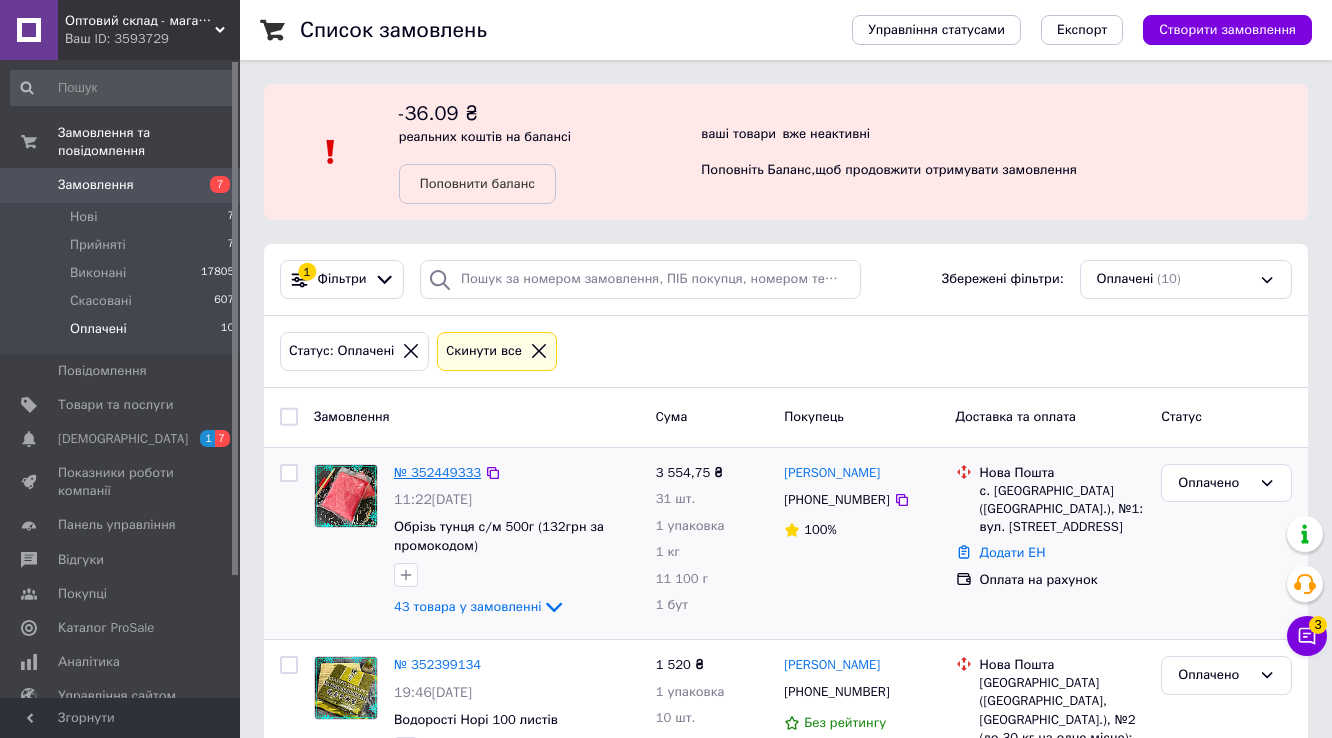 click on "№ 352449333" at bounding box center (437, 472) 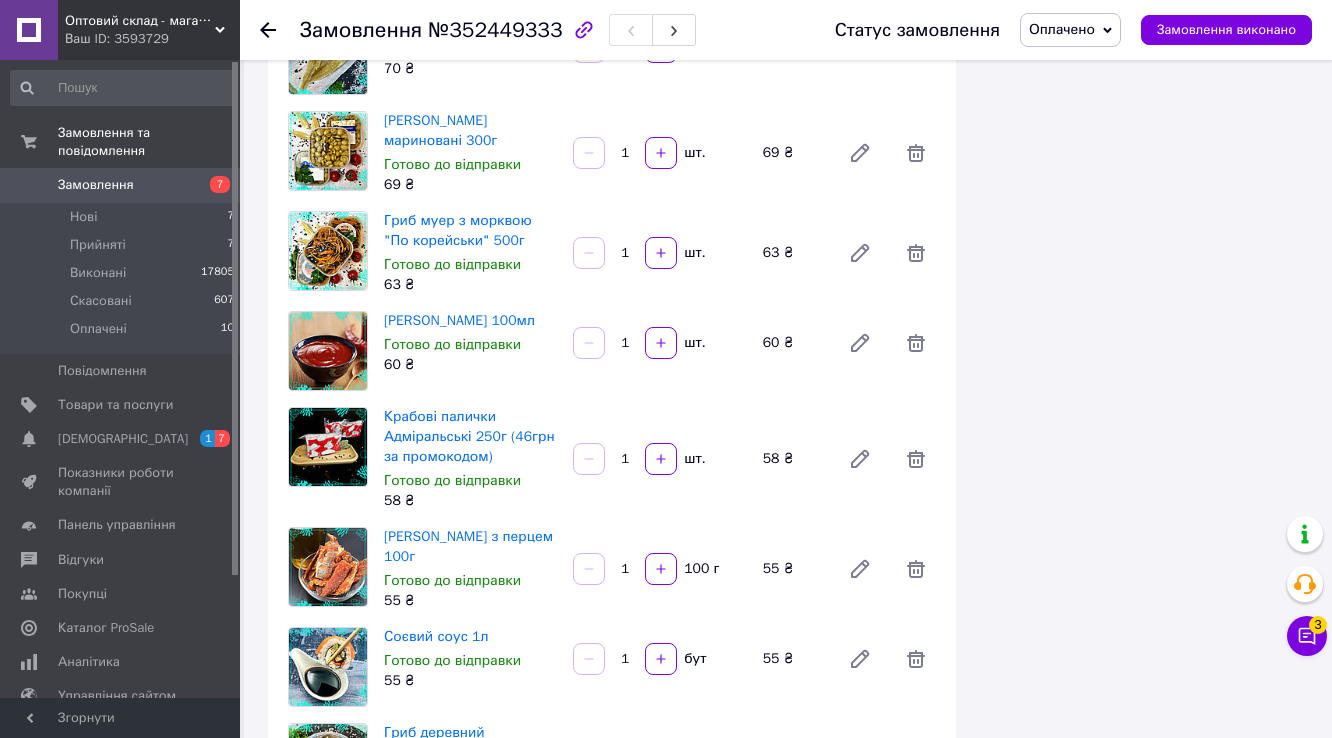 scroll, scrollTop: 1932, scrollLeft: 0, axis: vertical 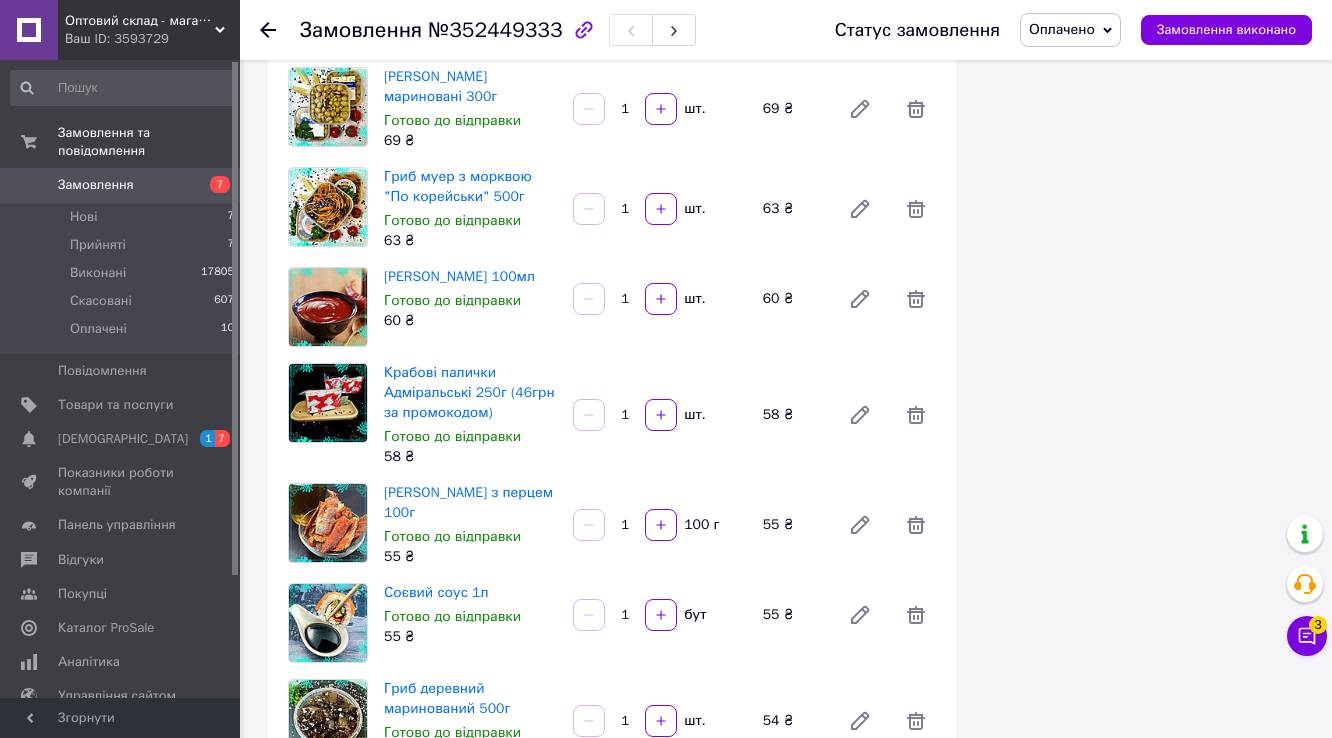 click 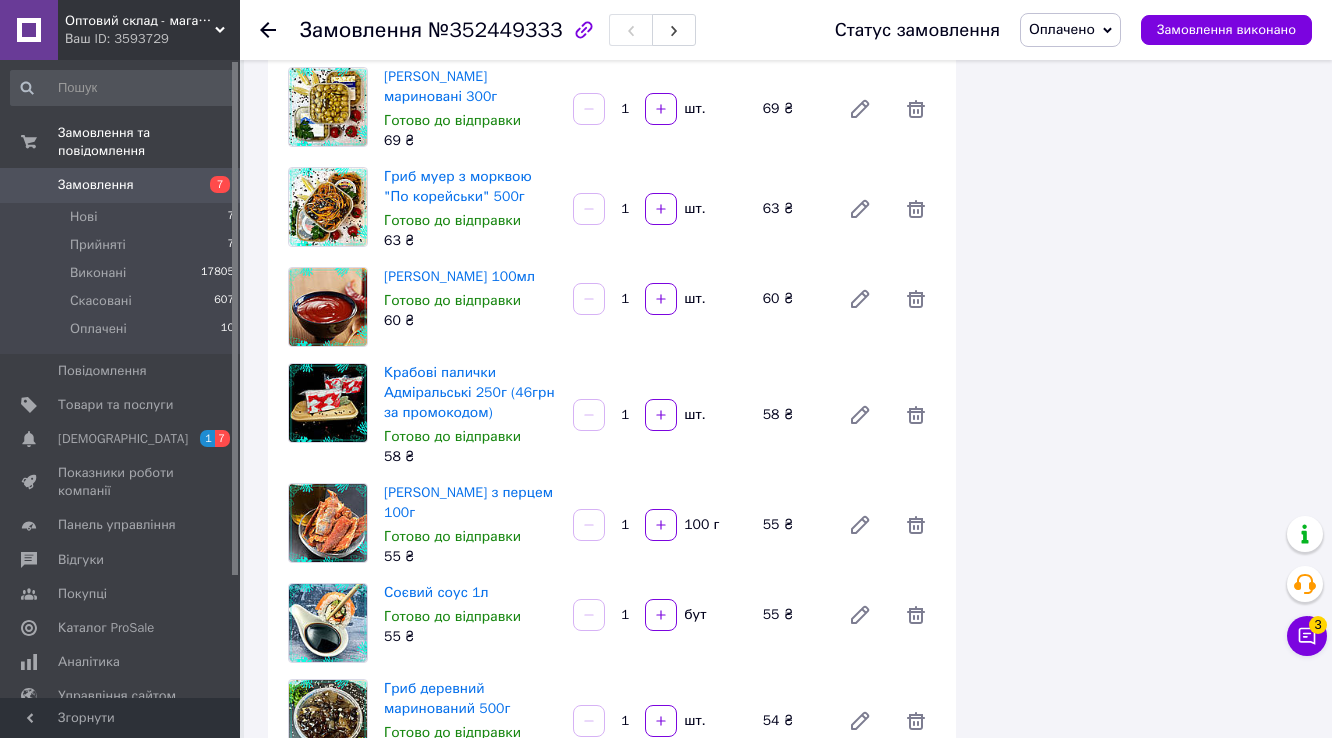 scroll, scrollTop: 0, scrollLeft: 0, axis: both 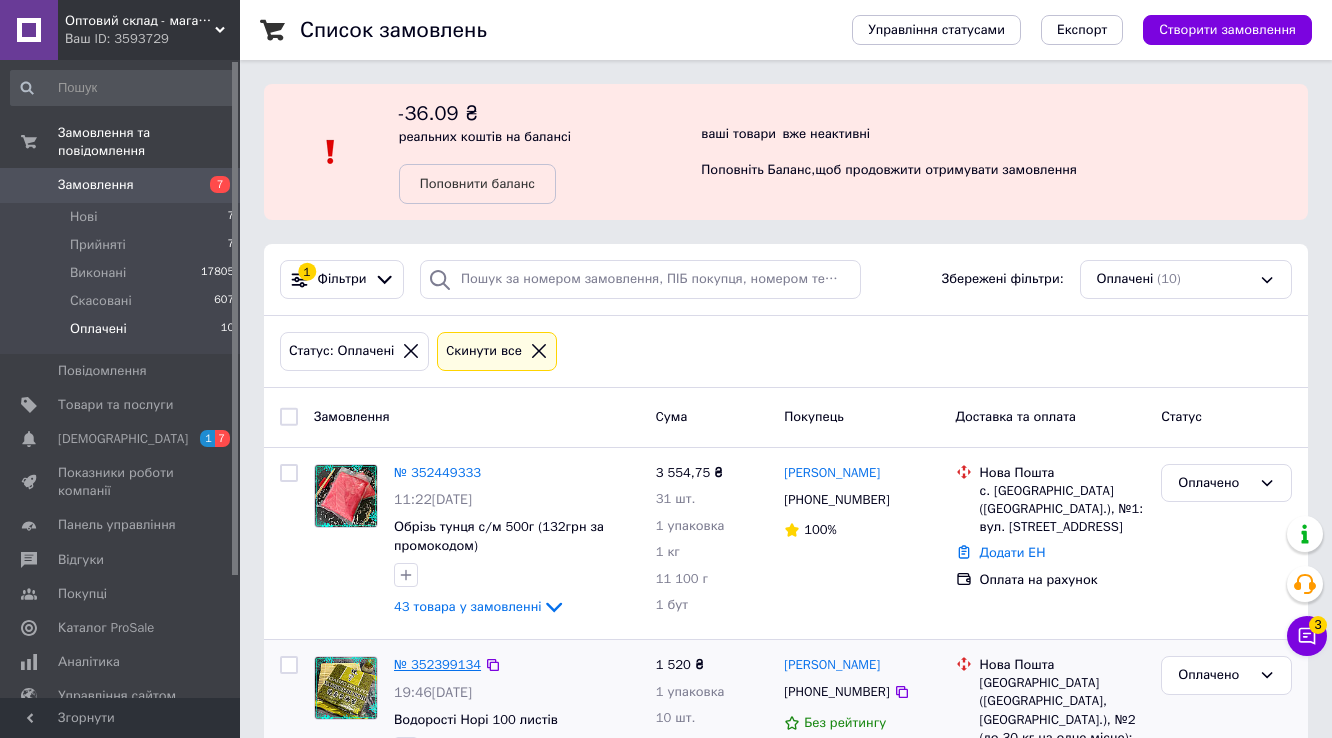 click on "№ 352399134" at bounding box center (437, 664) 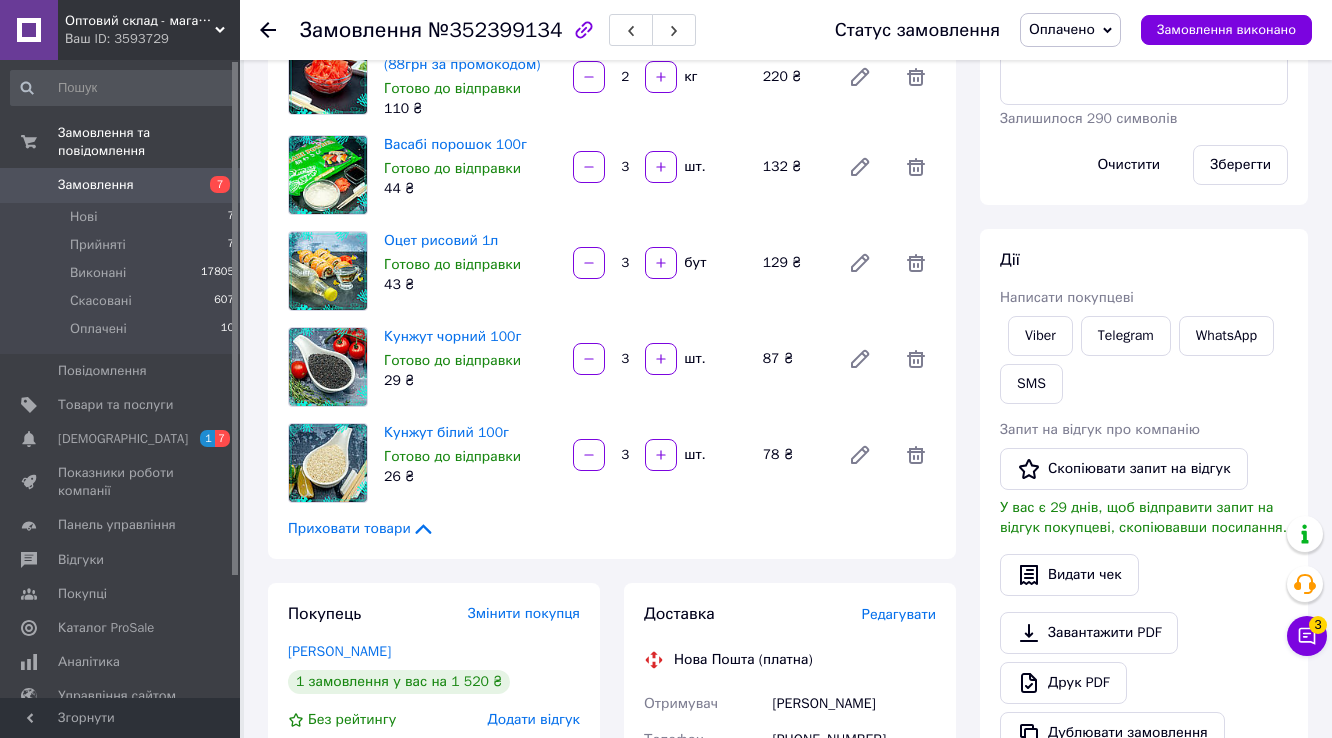 scroll, scrollTop: 405, scrollLeft: 0, axis: vertical 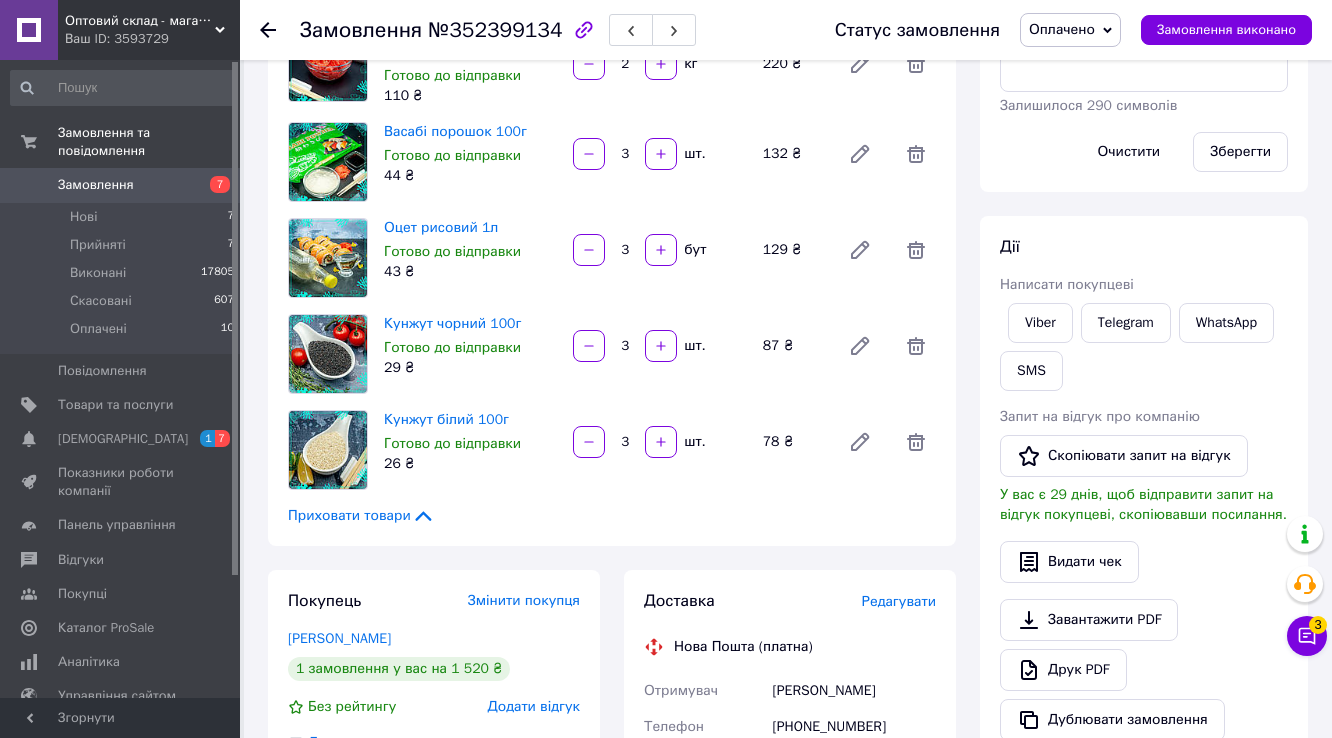 click 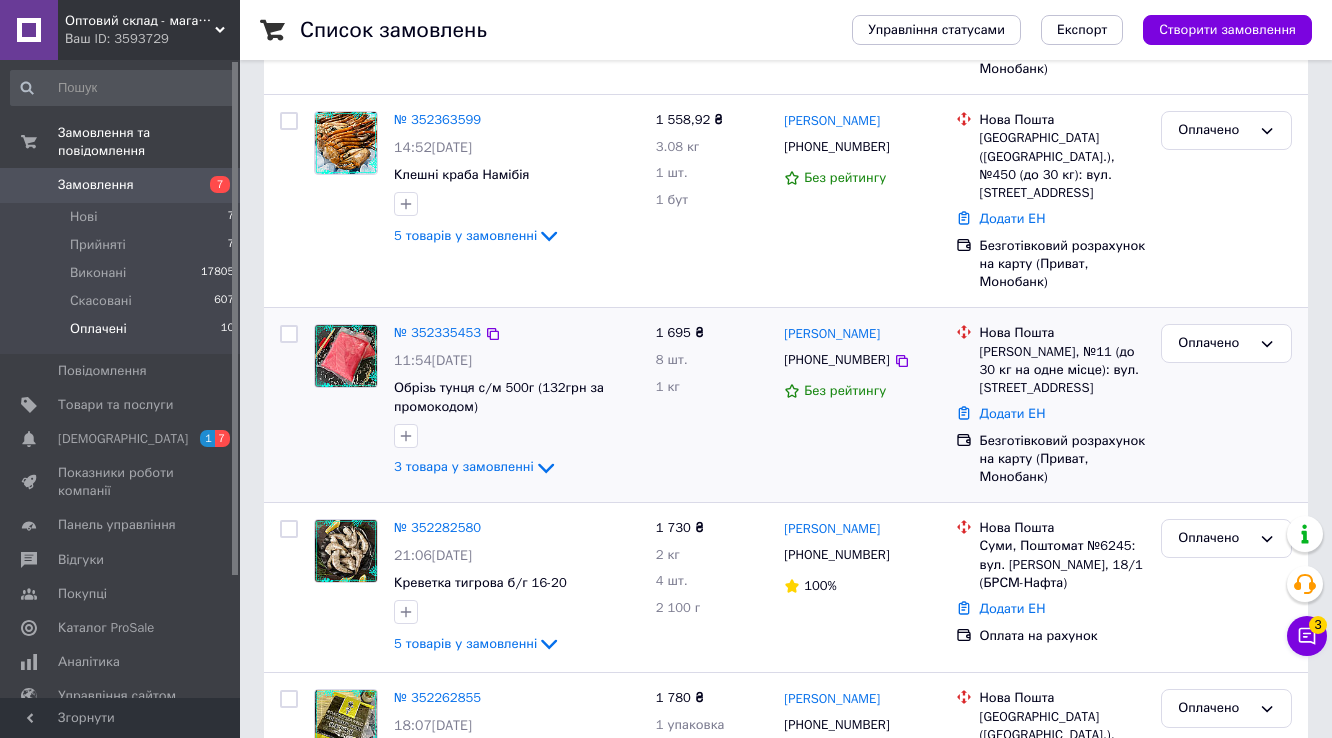 scroll, scrollTop: 779, scrollLeft: 0, axis: vertical 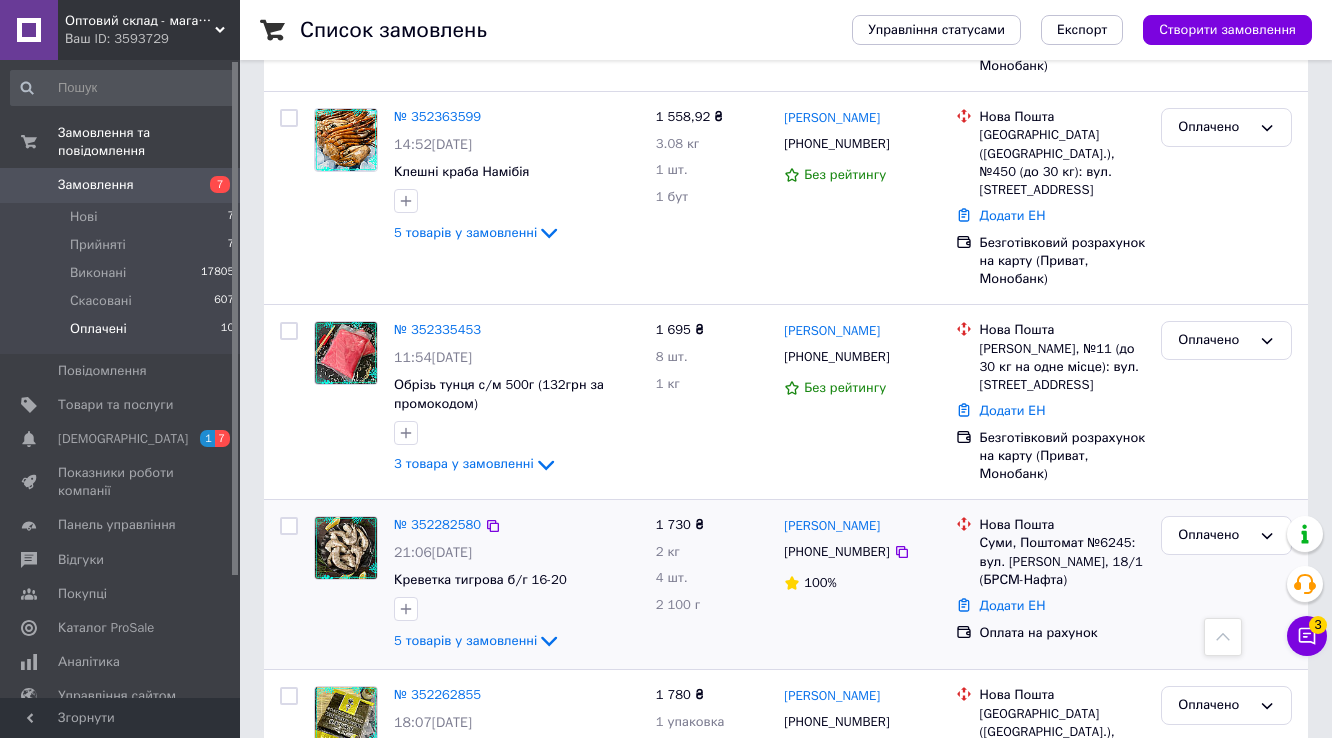 click on "№ 352282580" at bounding box center (437, 525) 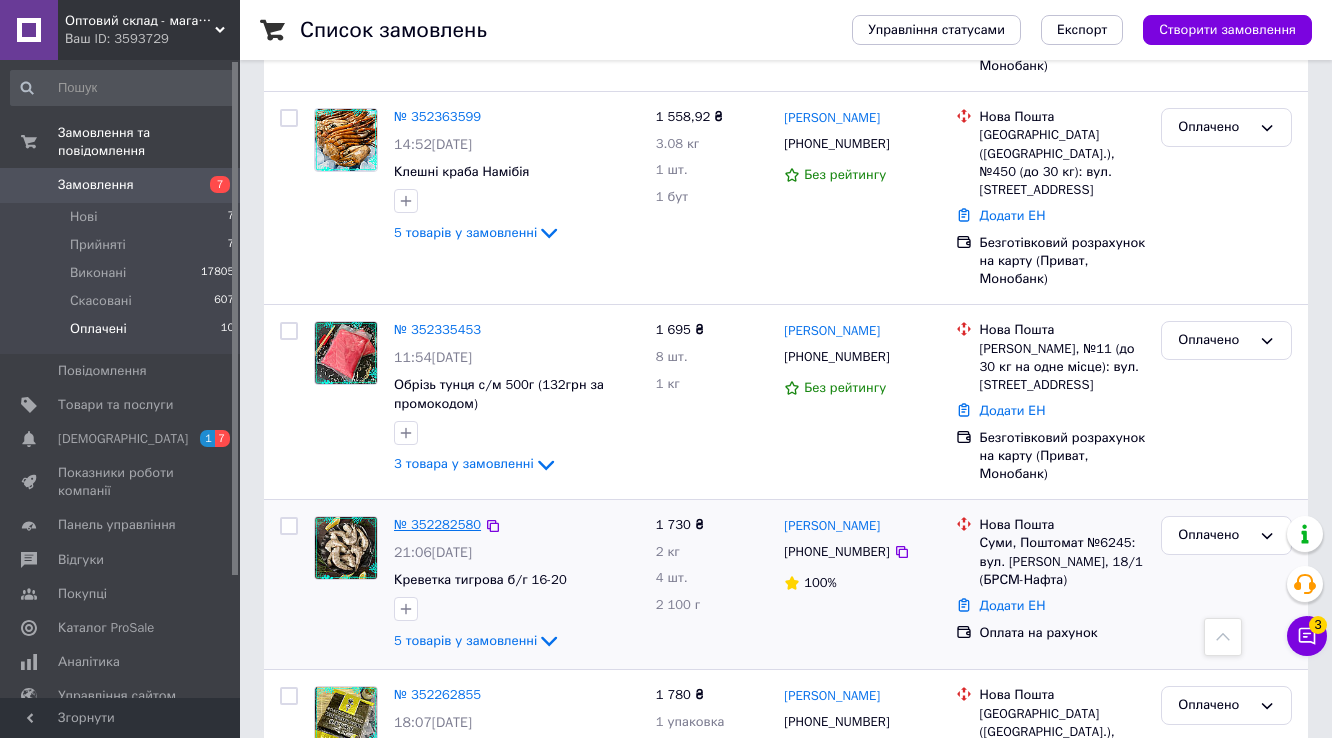 click on "№ 352282580" at bounding box center [437, 524] 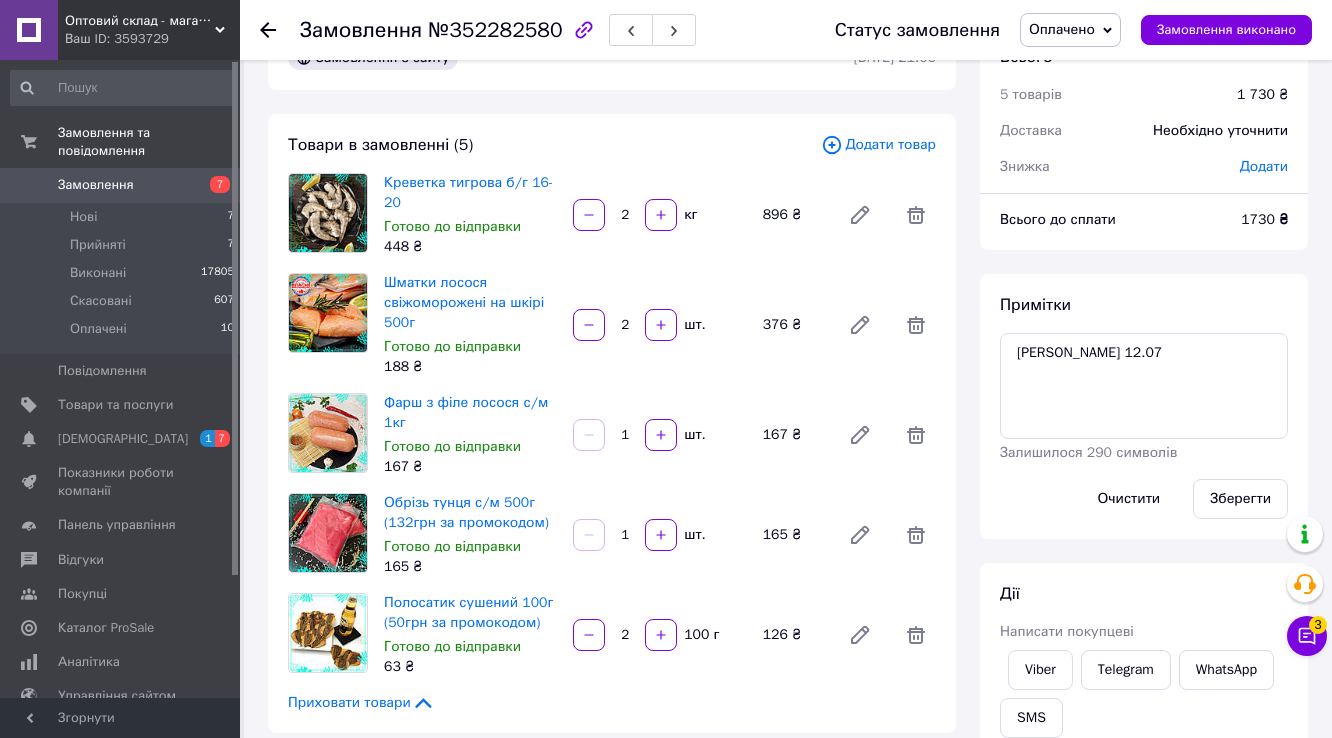 scroll, scrollTop: 52, scrollLeft: 0, axis: vertical 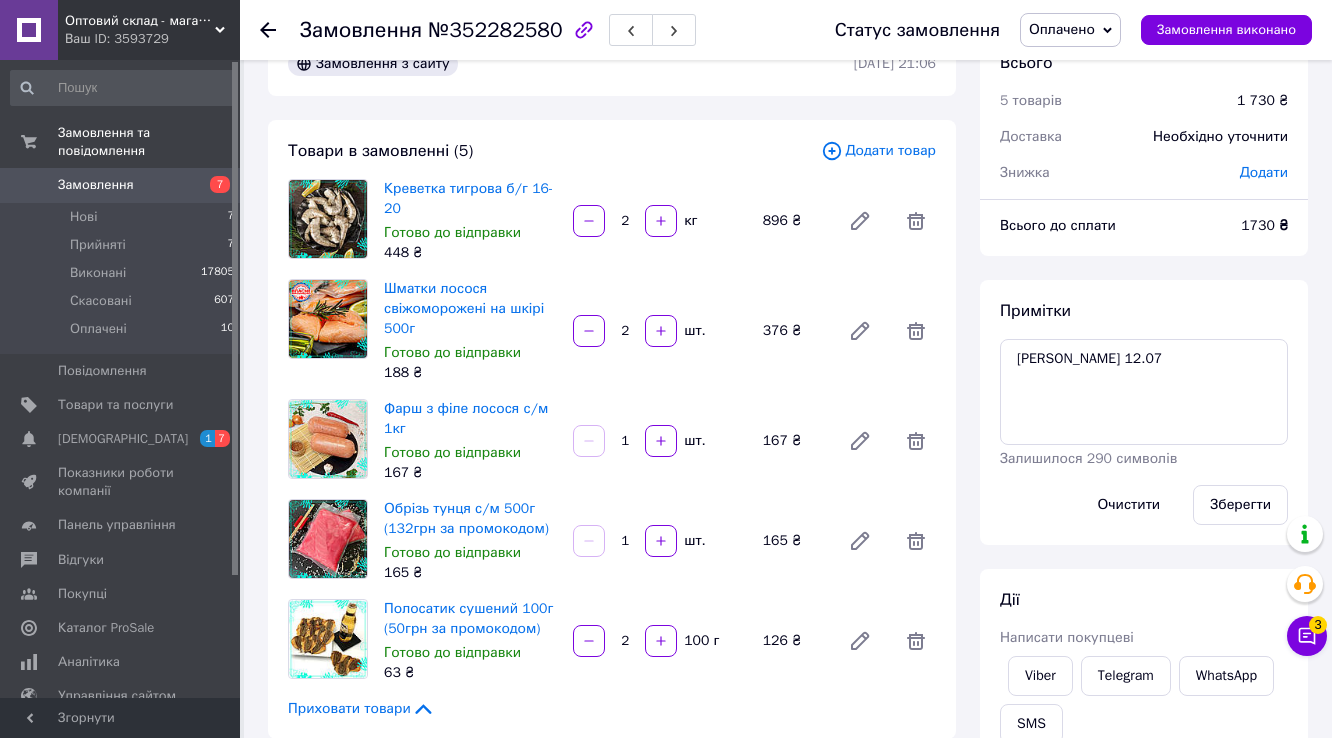 click 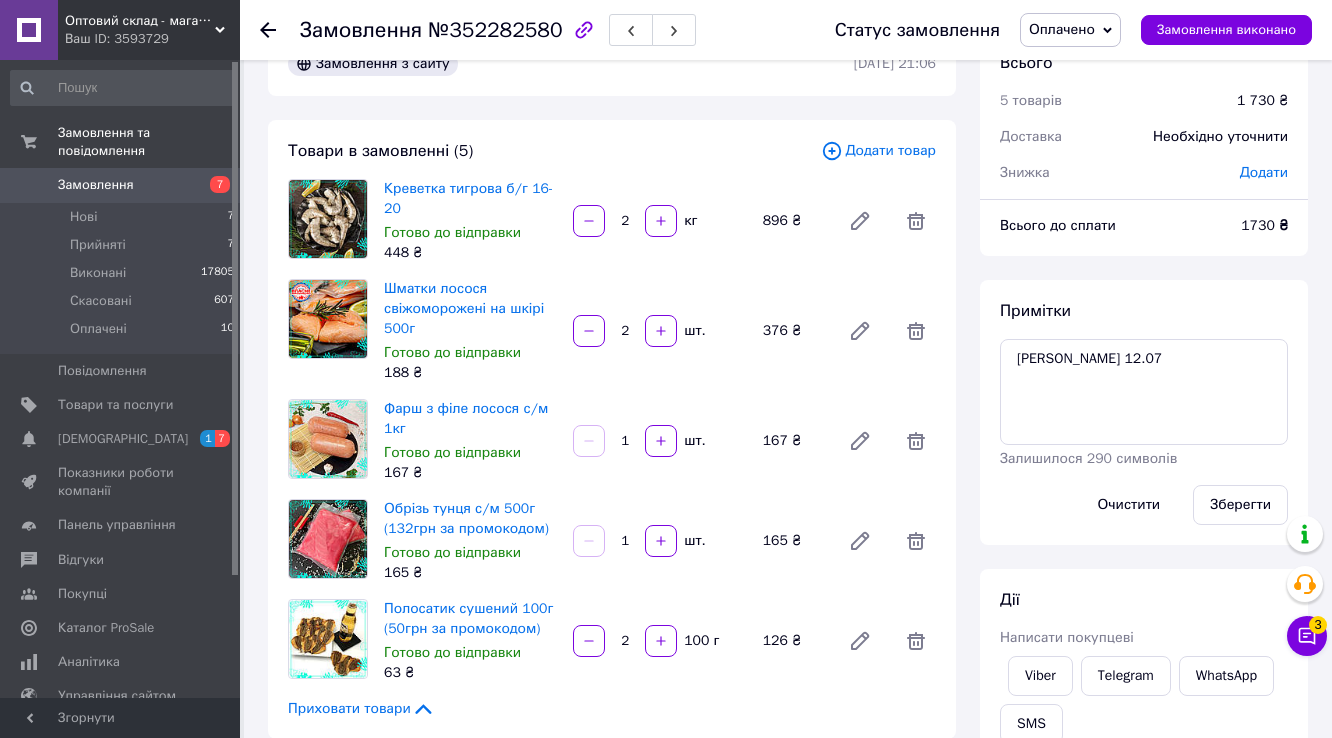scroll, scrollTop: 0, scrollLeft: 0, axis: both 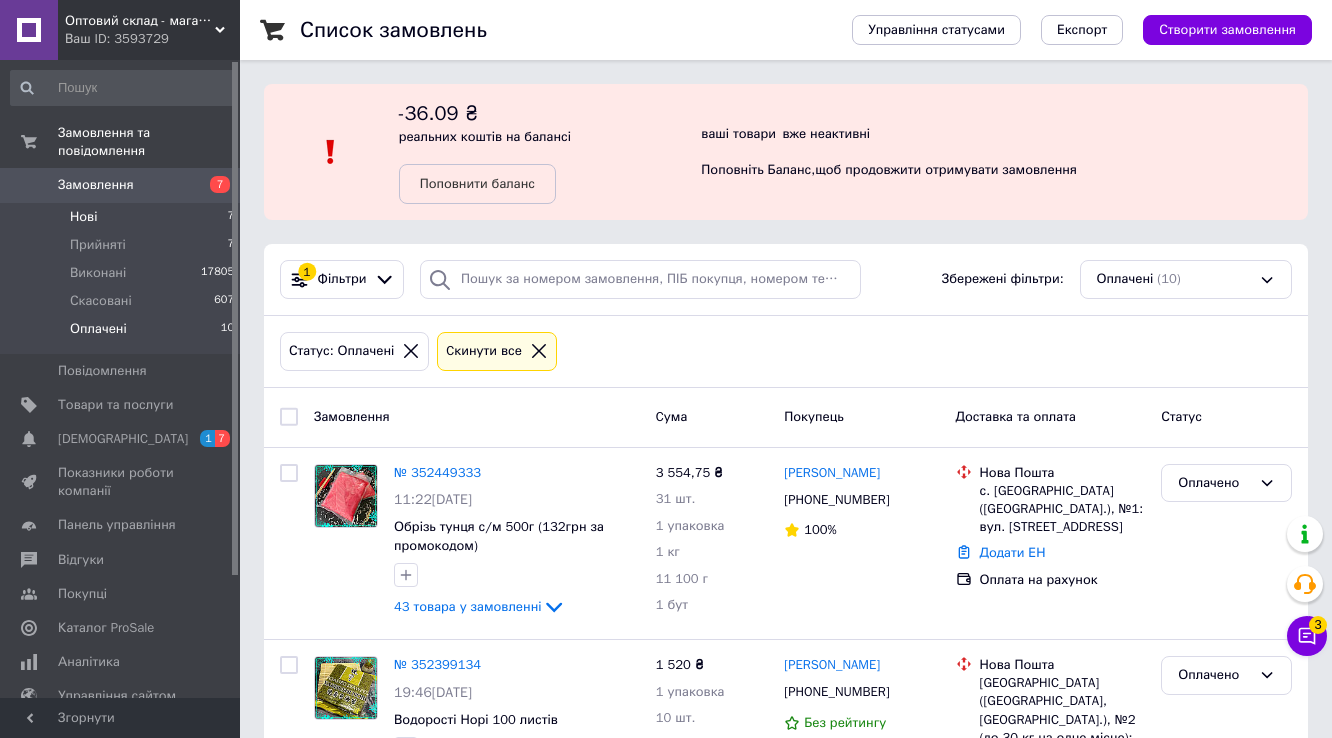 click on "Нові" at bounding box center [83, 217] 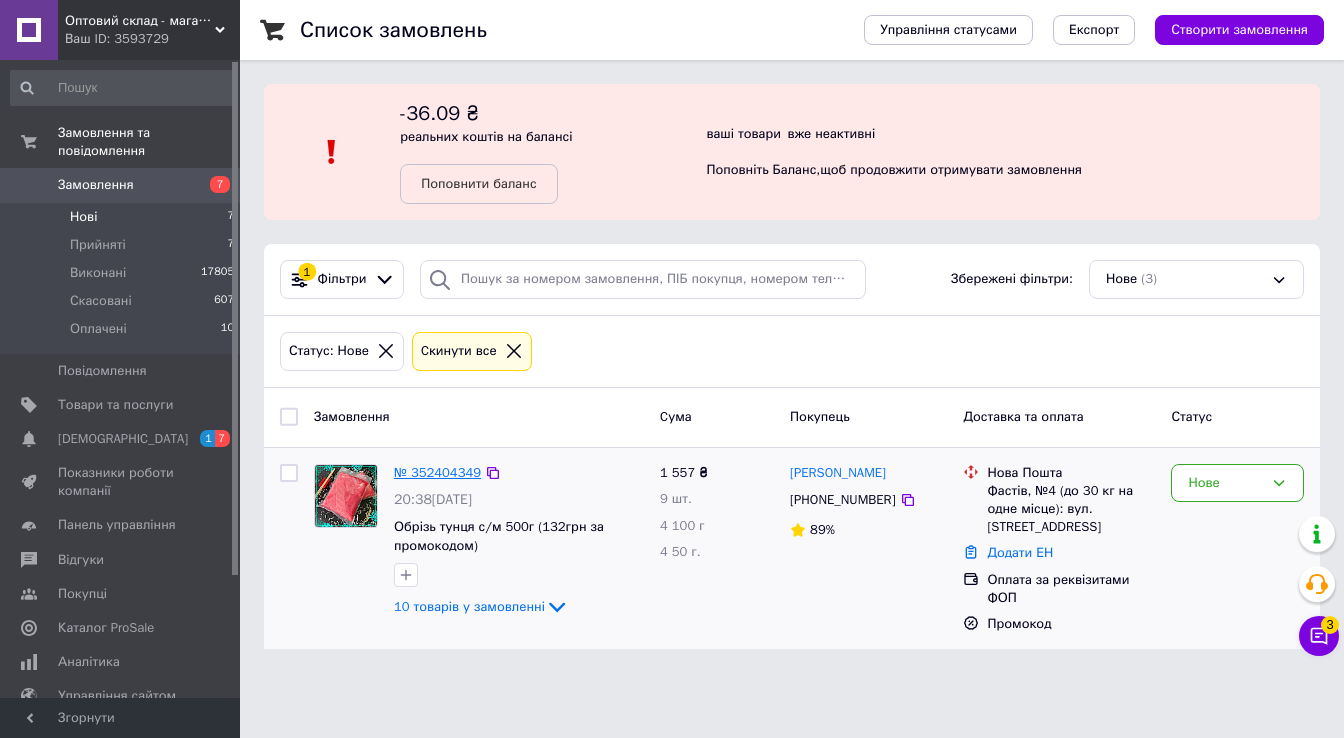 click on "№ 352404349" at bounding box center [437, 472] 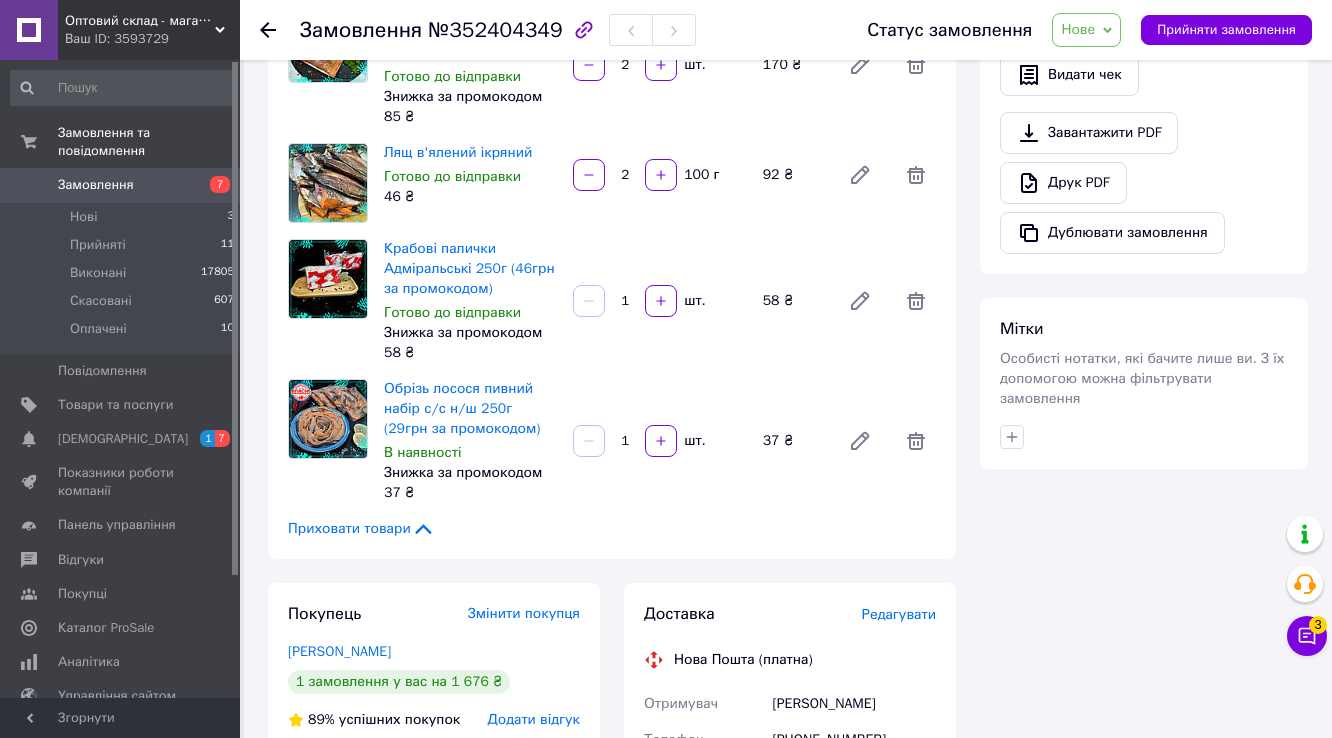 scroll, scrollTop: 940, scrollLeft: 0, axis: vertical 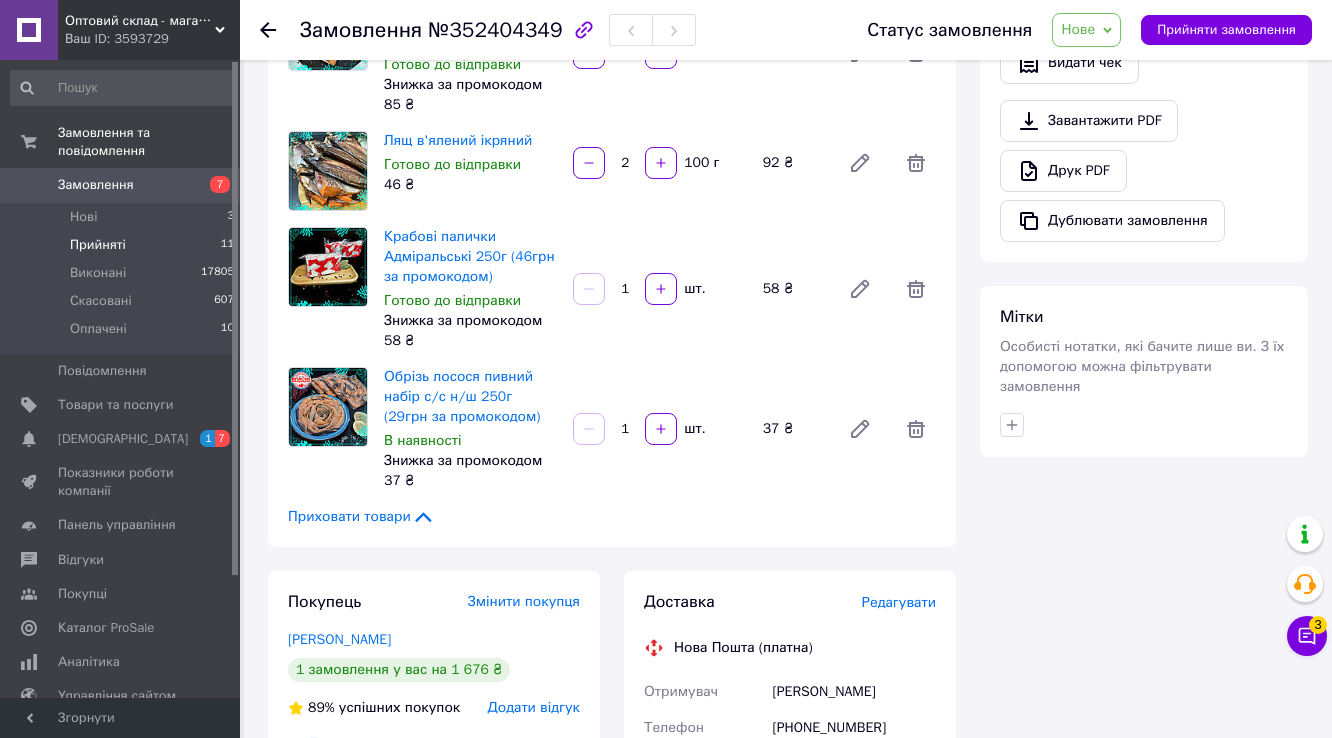 click on "Прийняті" at bounding box center [98, 245] 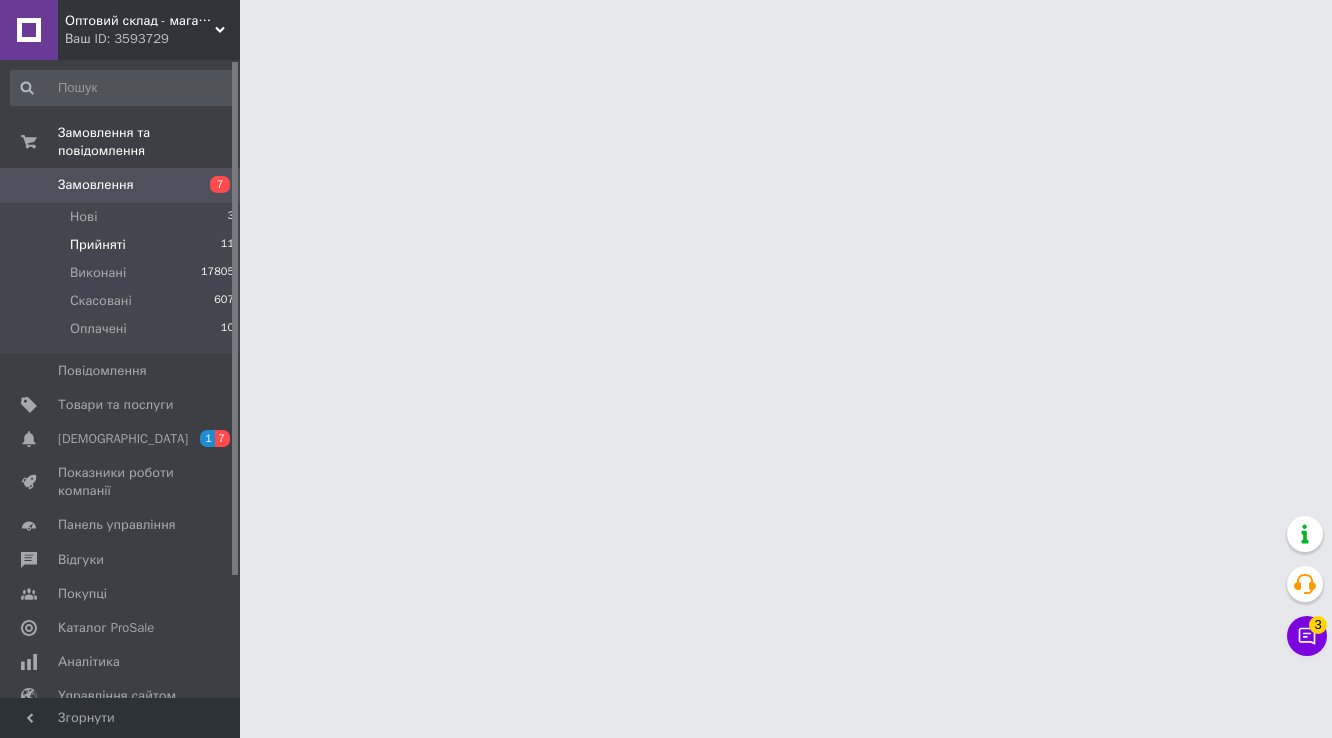 scroll, scrollTop: 0, scrollLeft: 0, axis: both 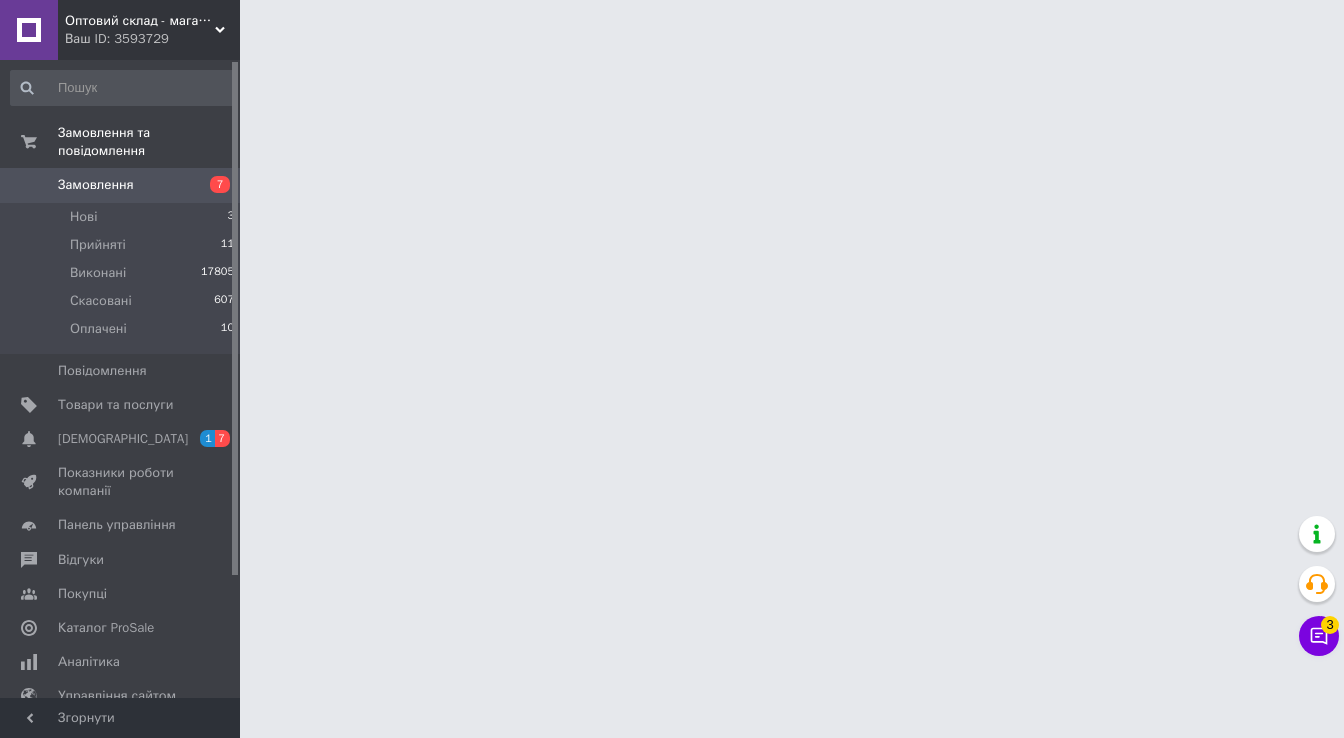 click on "Ваш ID: 3593729" at bounding box center (152, 39) 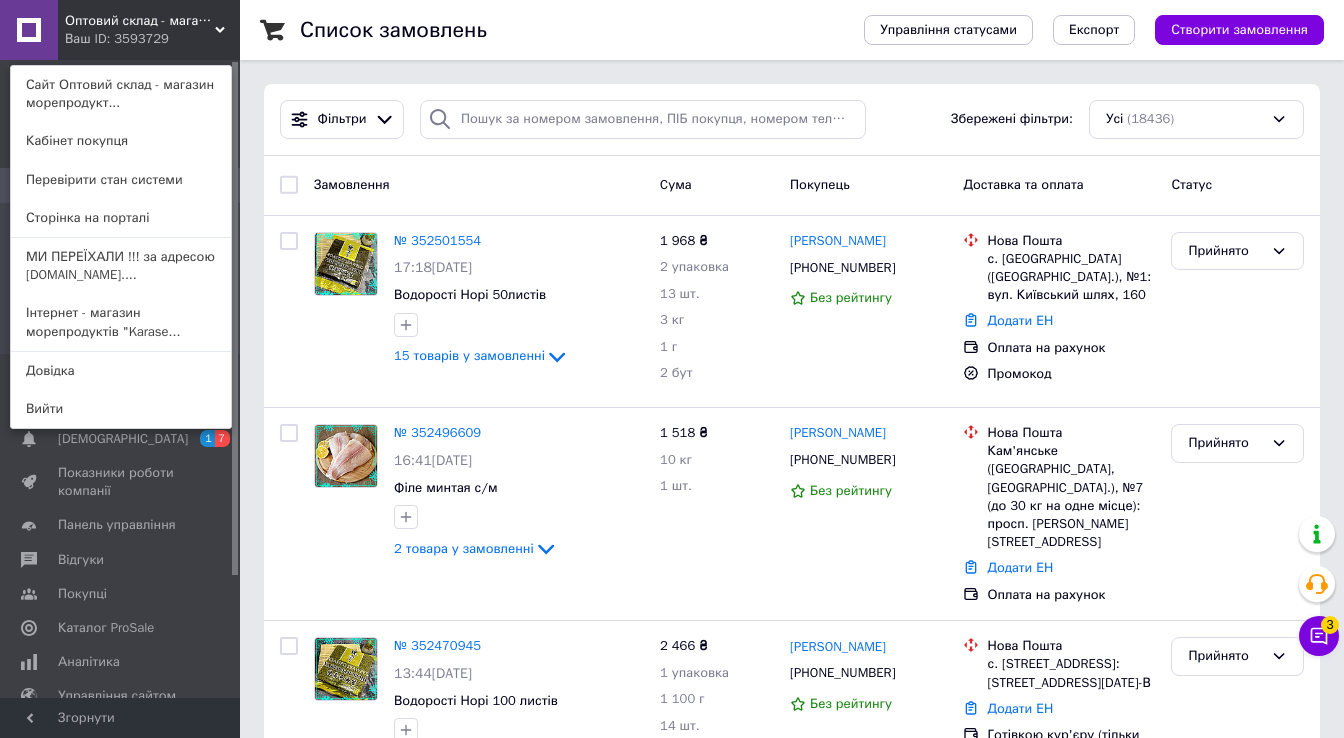 click on "Ваш ID: 3593729" at bounding box center (107, 39) 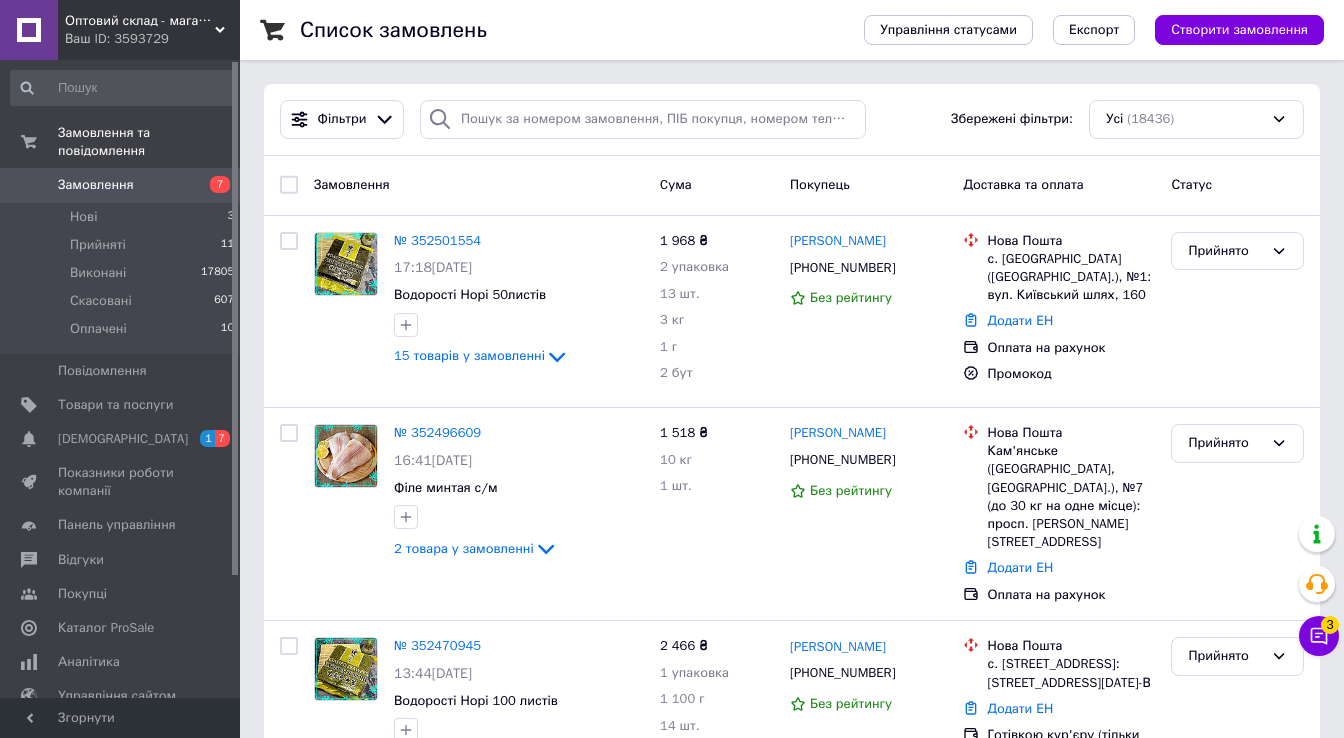 click on "Оптовий склад - магазин морепродуктів" at bounding box center (140, 21) 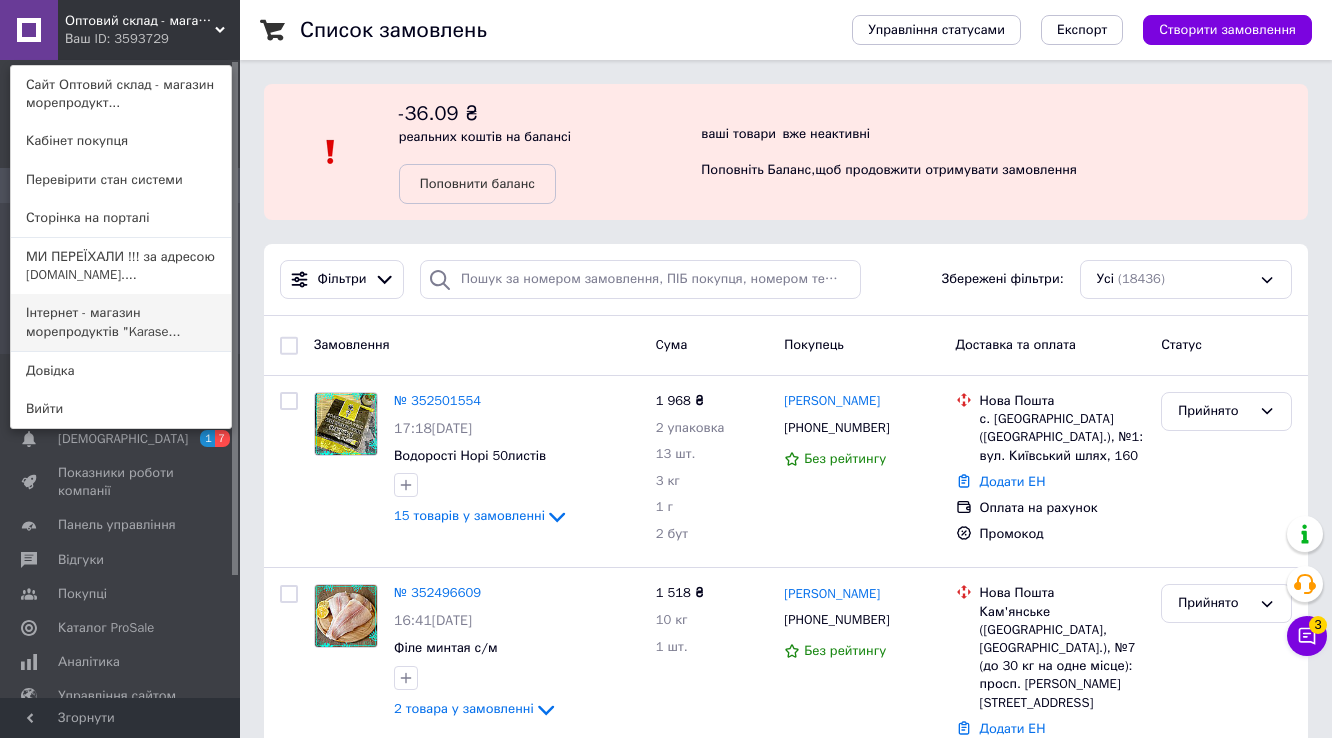 click on "Інтернет - магазин морепродуктів "Karase..." at bounding box center [121, 322] 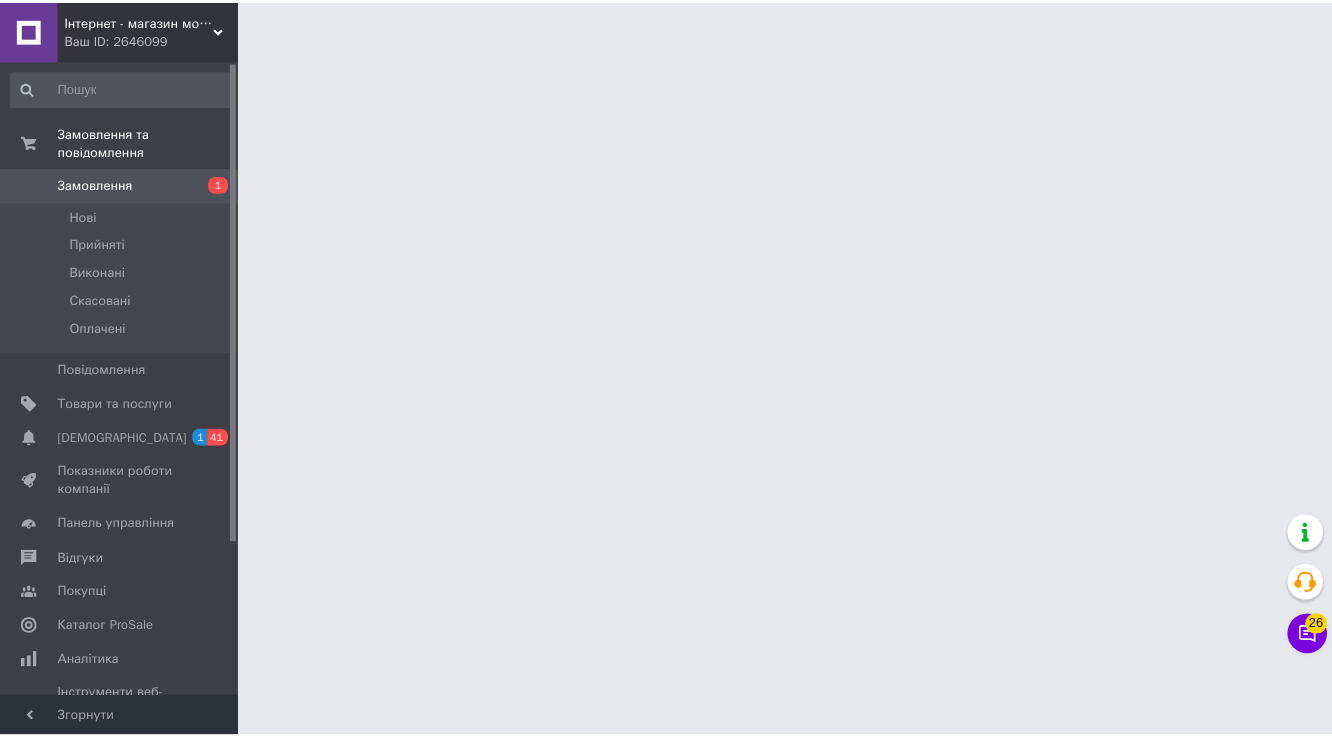 scroll, scrollTop: 0, scrollLeft: 0, axis: both 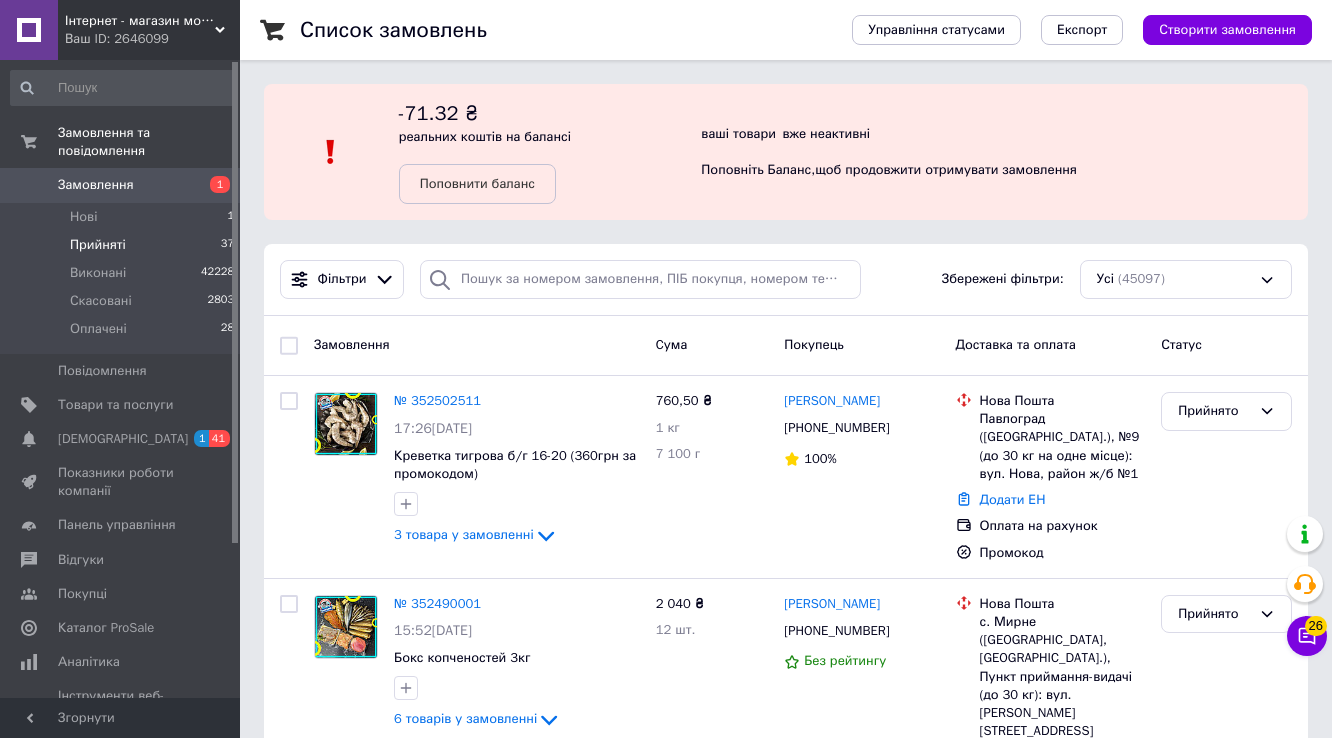 click on "Прийняті" at bounding box center [98, 245] 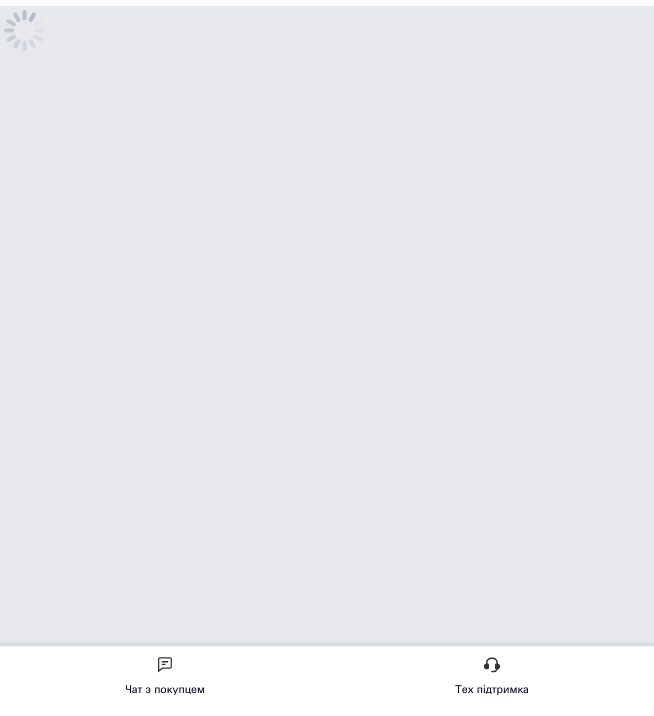 scroll, scrollTop: 0, scrollLeft: 0, axis: both 